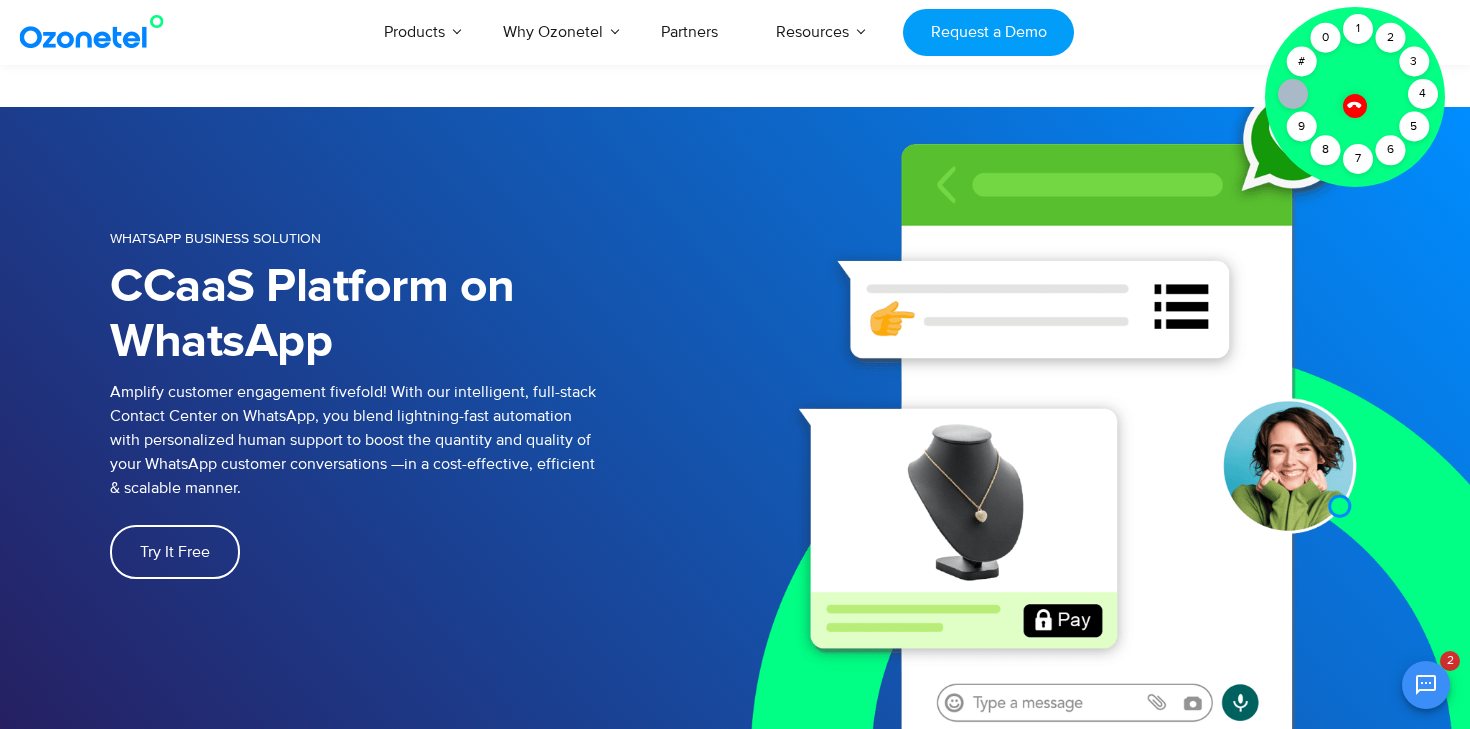 scroll, scrollTop: 4046, scrollLeft: 0, axis: vertical 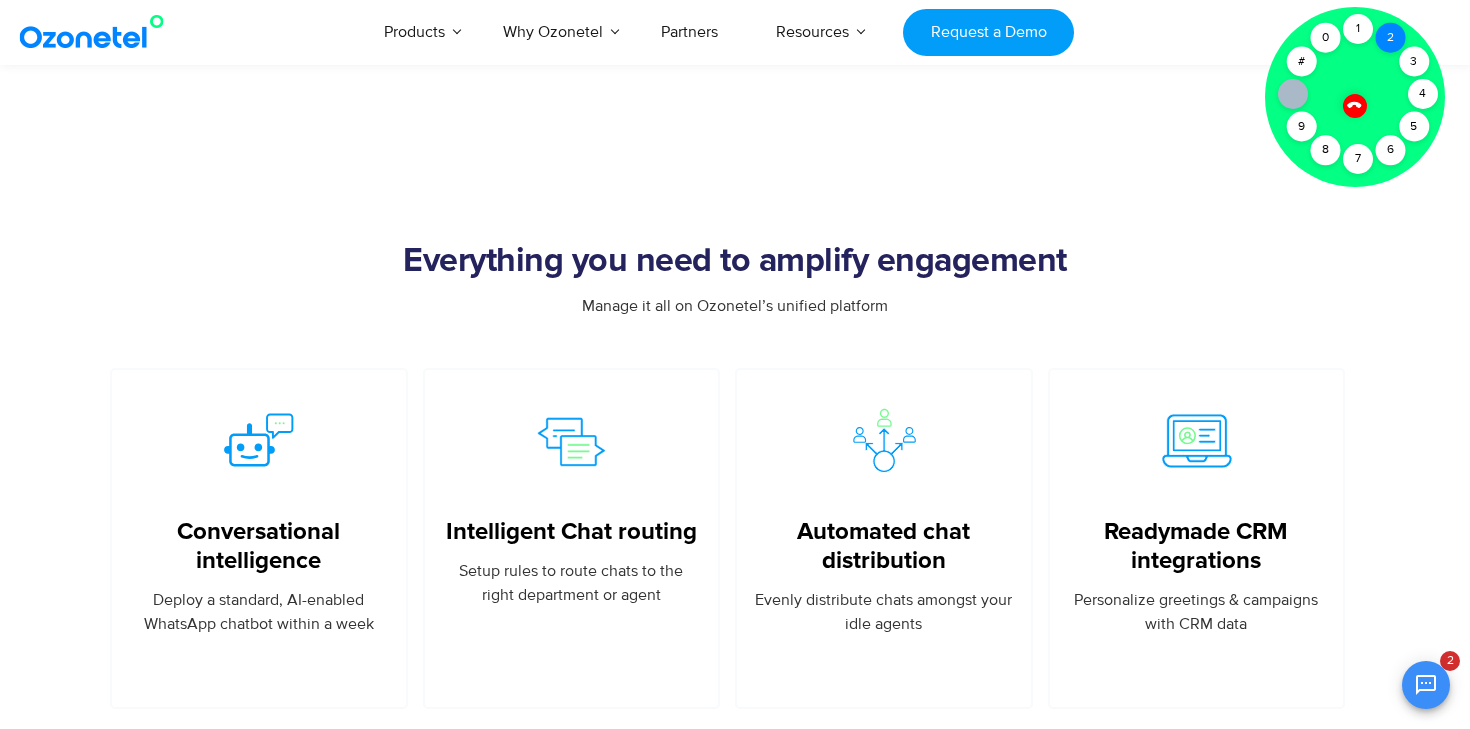 click on "2" at bounding box center [1390, 38] 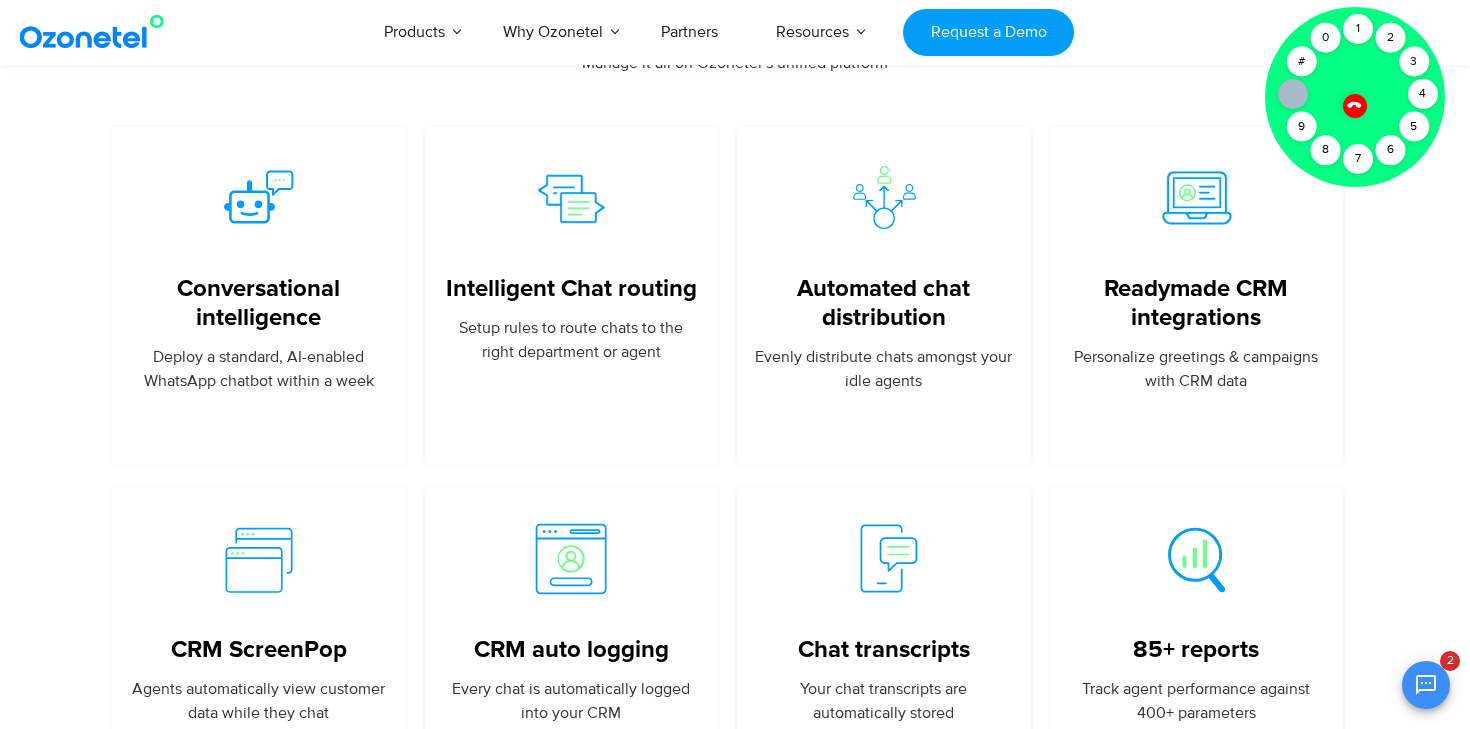 scroll, scrollTop: 4315, scrollLeft: 0, axis: vertical 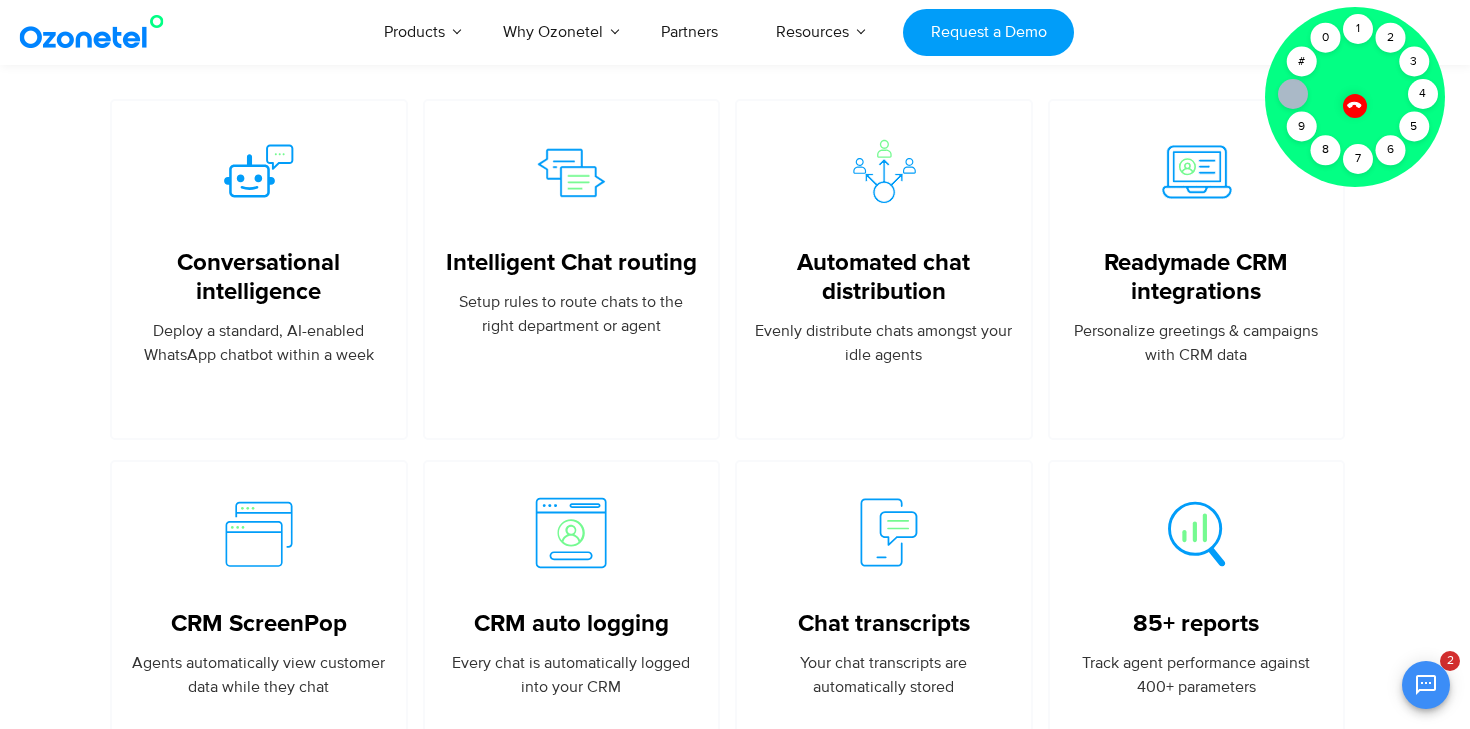 click 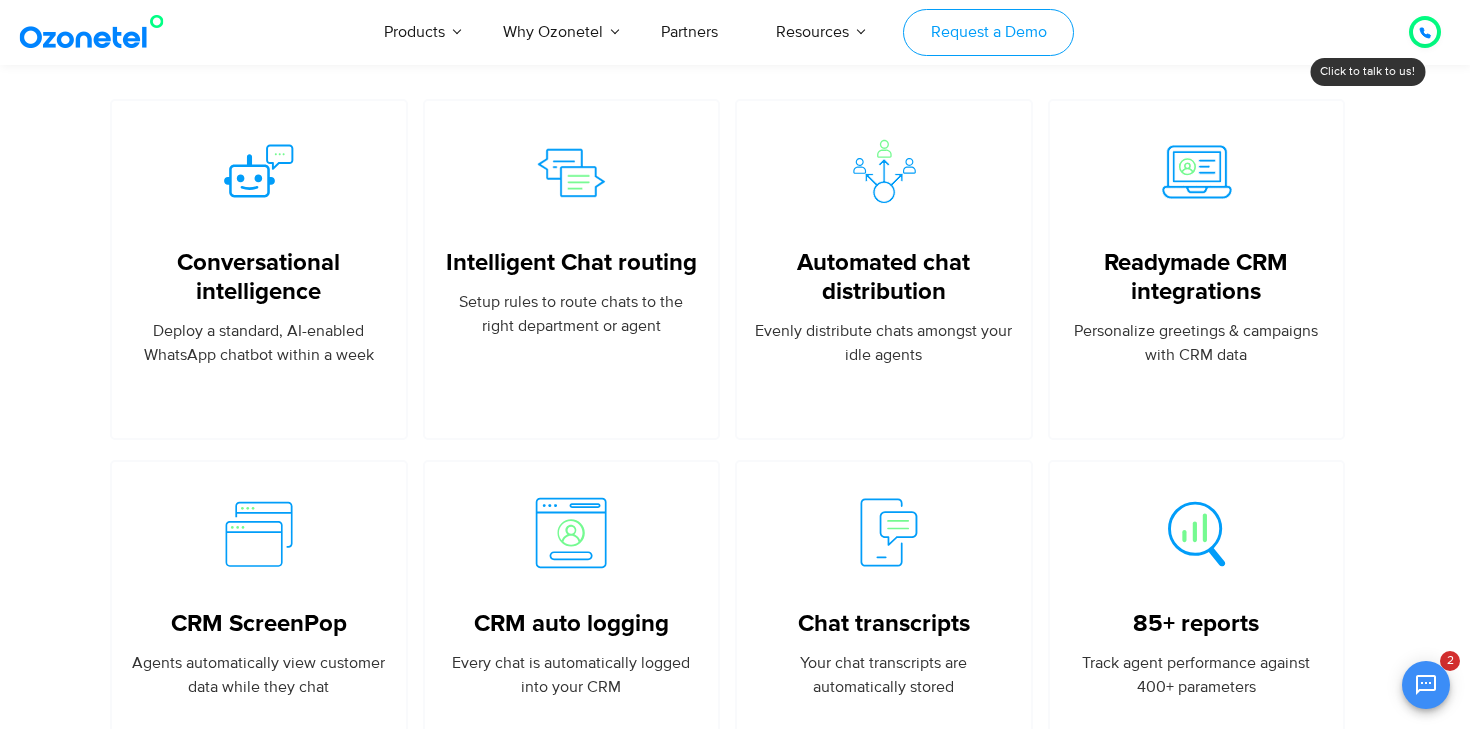 click on "Request a Demo" at bounding box center [988, 32] 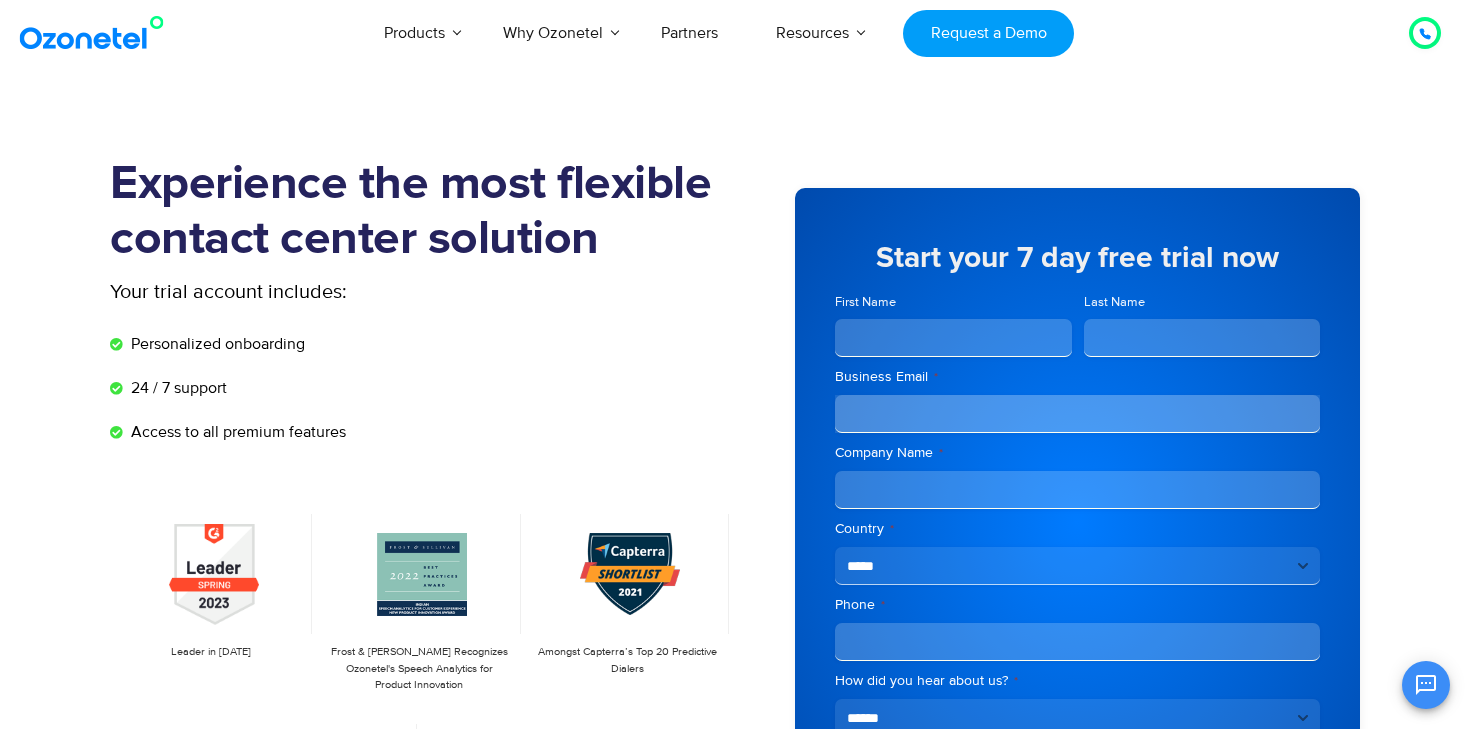 scroll, scrollTop: 0, scrollLeft: 0, axis: both 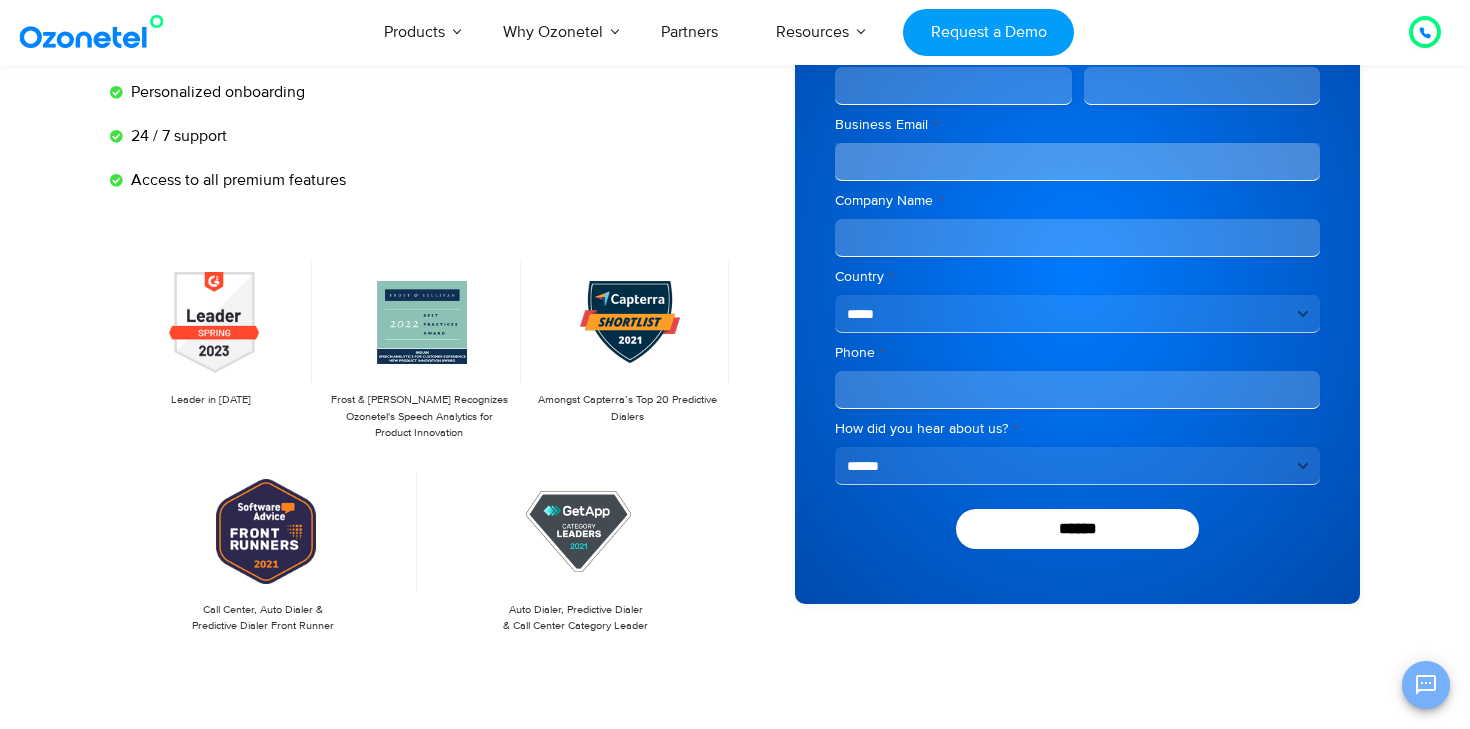 click 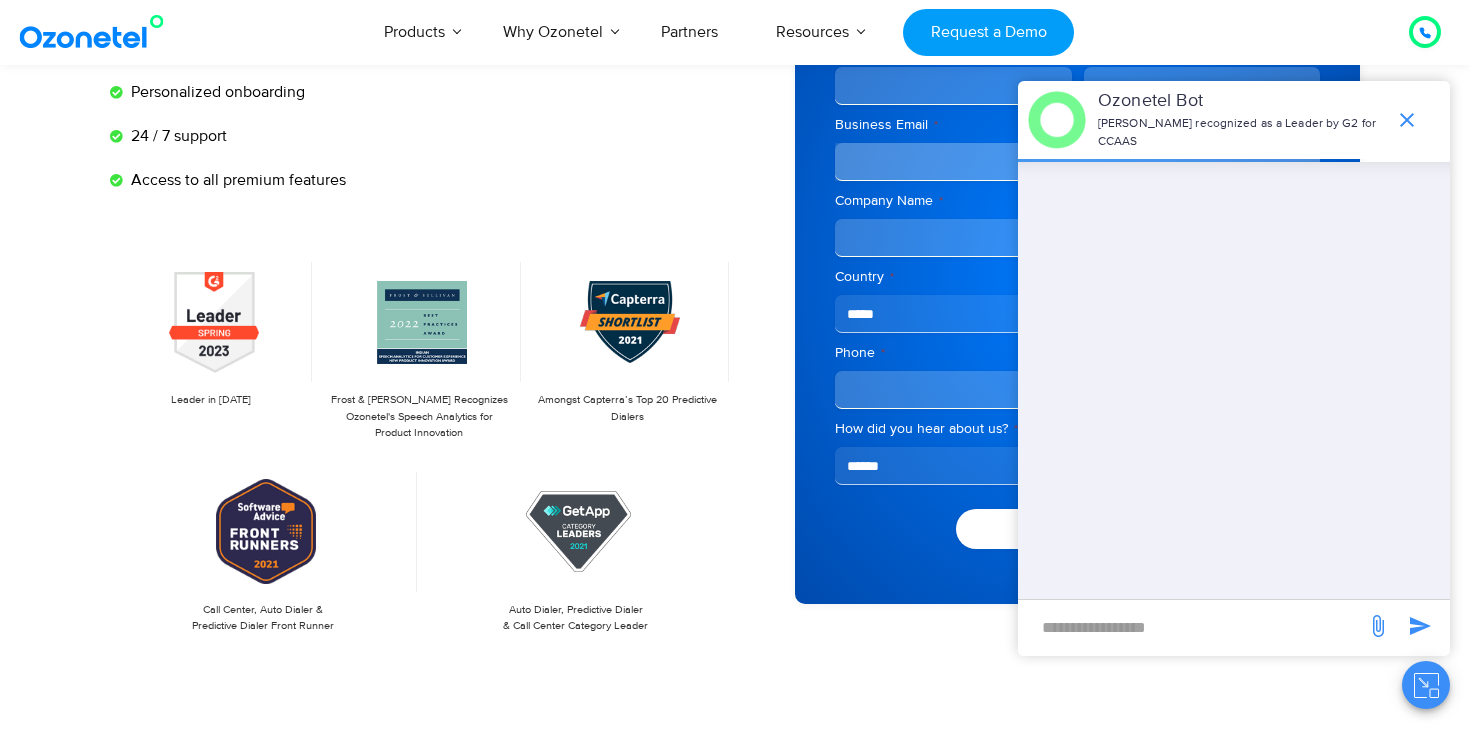 click at bounding box center [1192, 627] 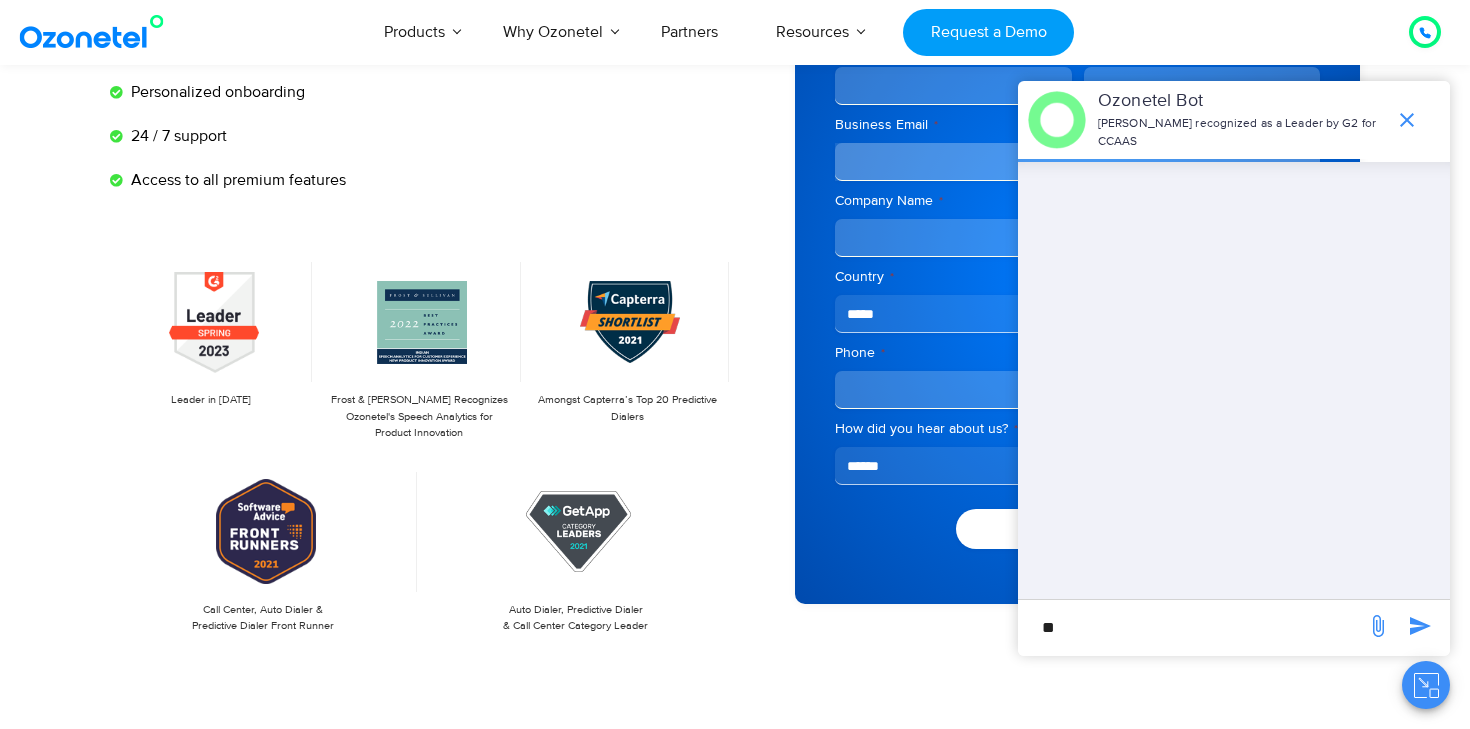 type on "**" 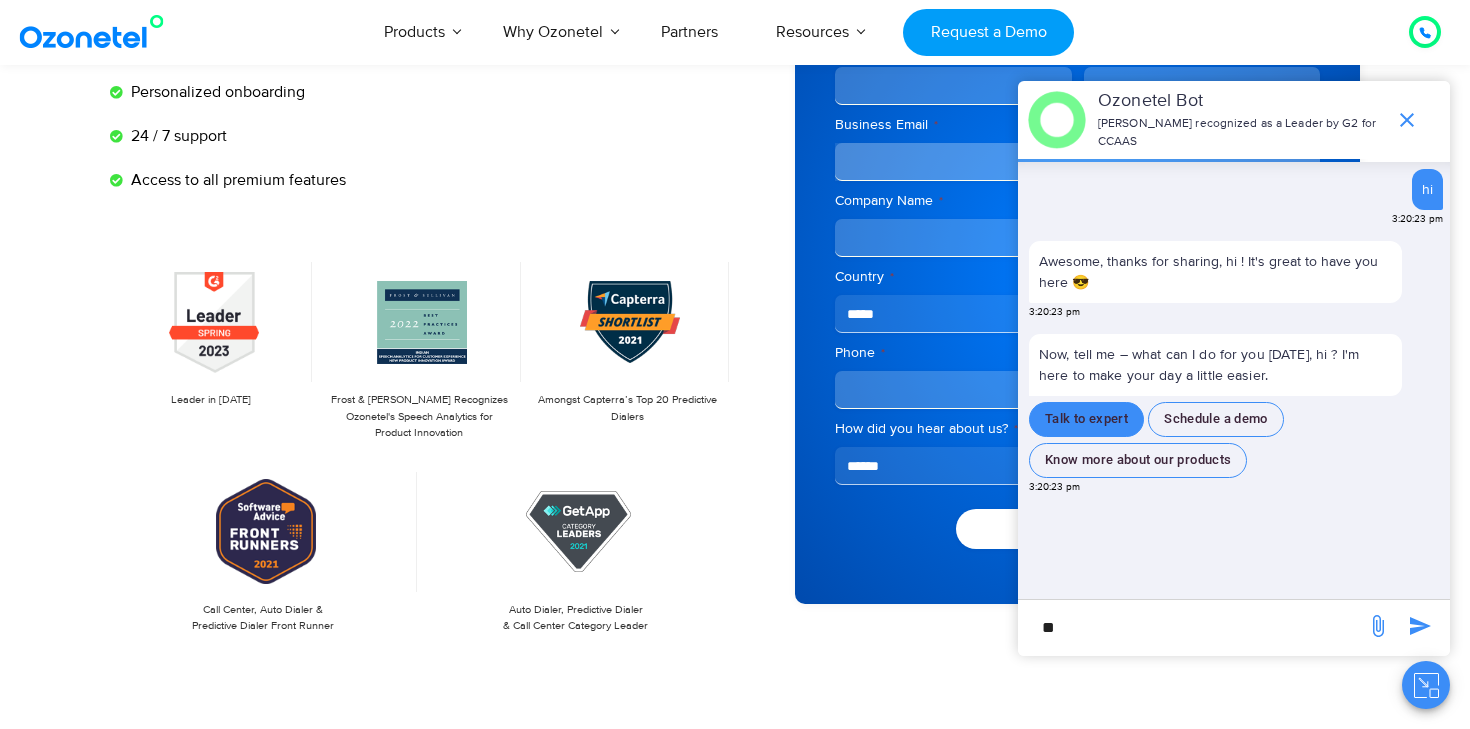 click on "Talk to expert" at bounding box center (1086, 419) 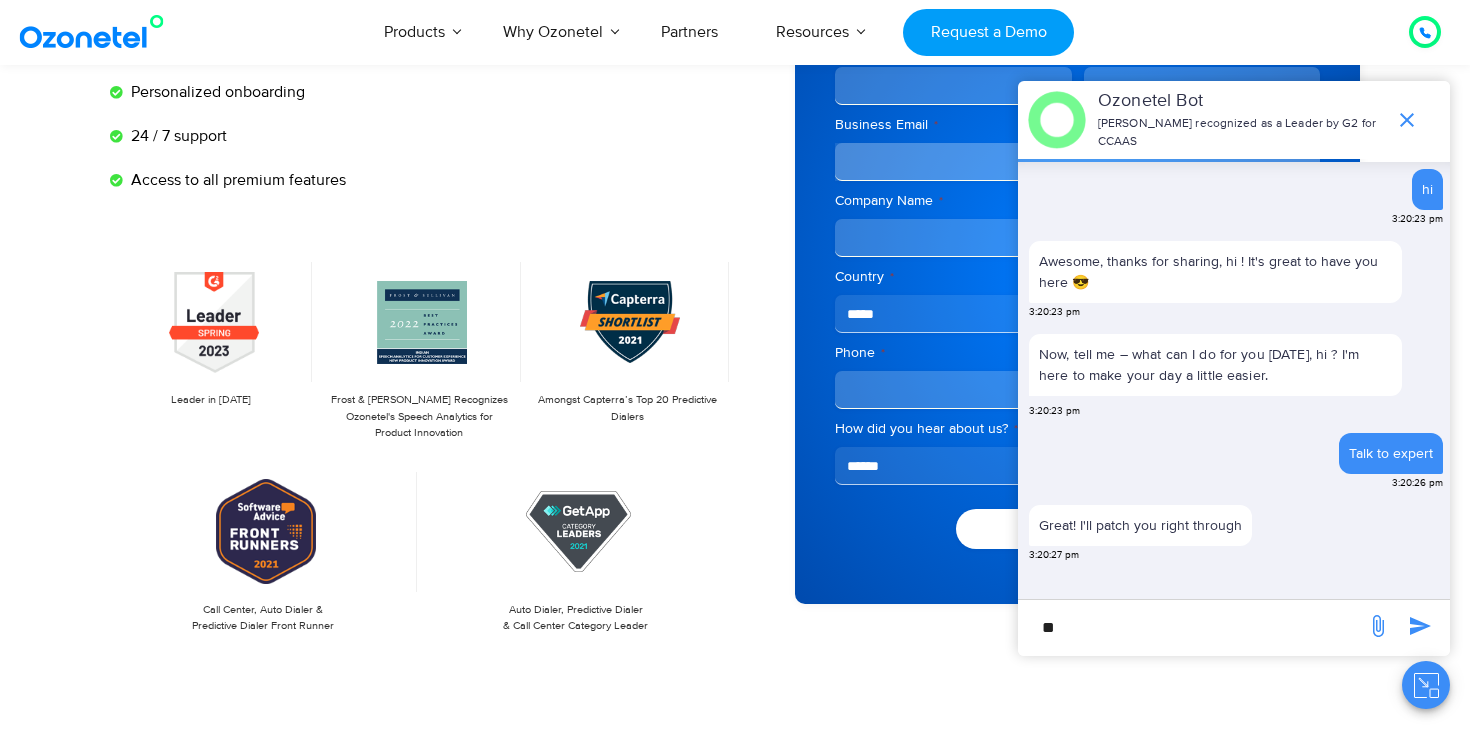 click on "**" at bounding box center [1192, 627] 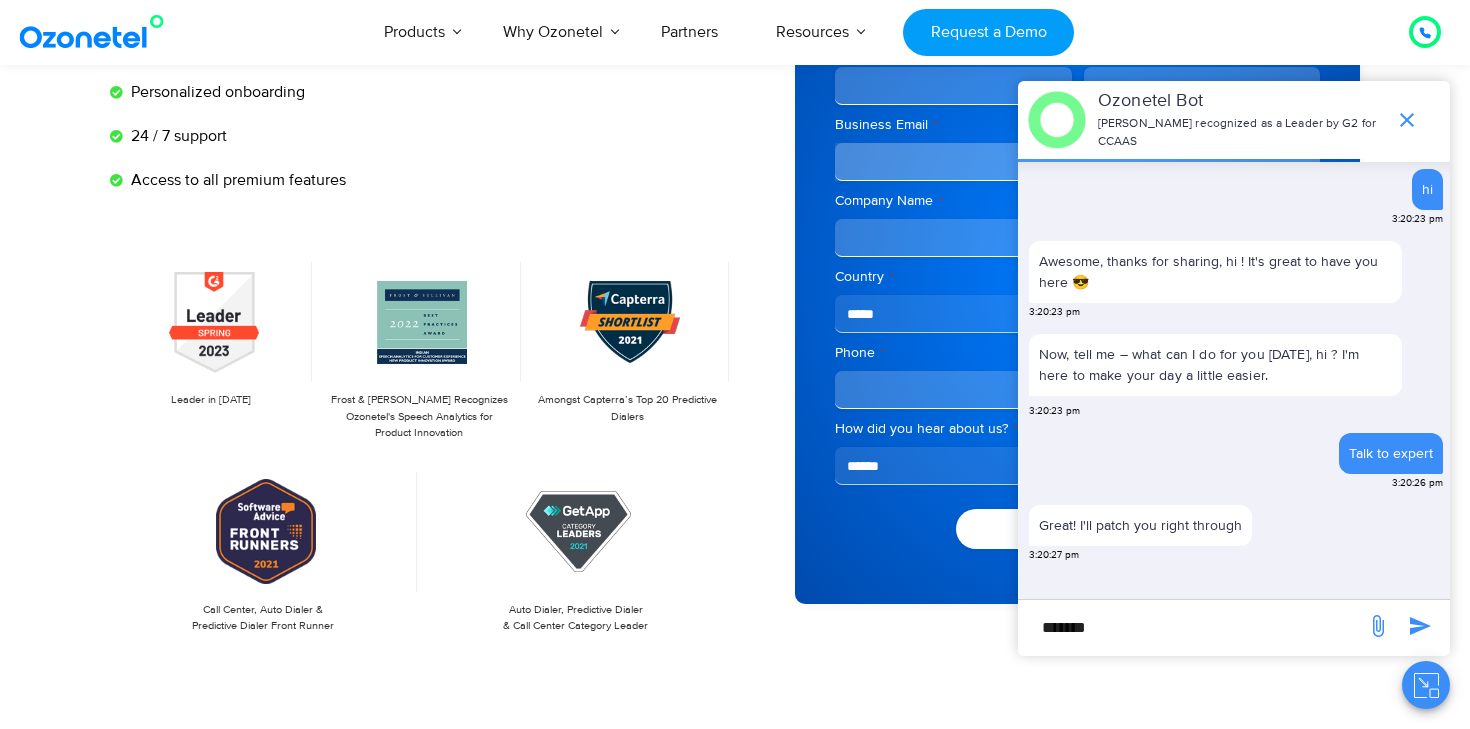 type on "*******" 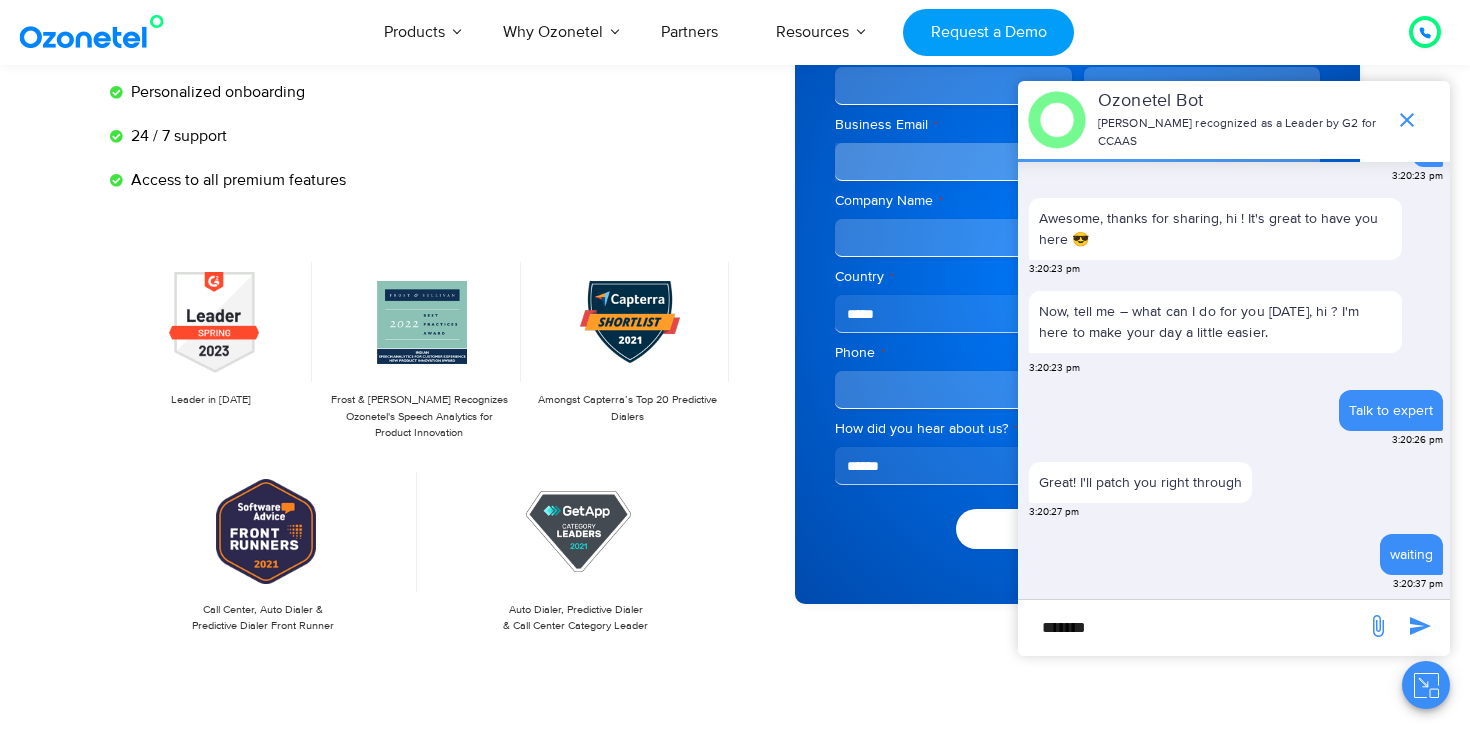scroll, scrollTop: 44, scrollLeft: 0, axis: vertical 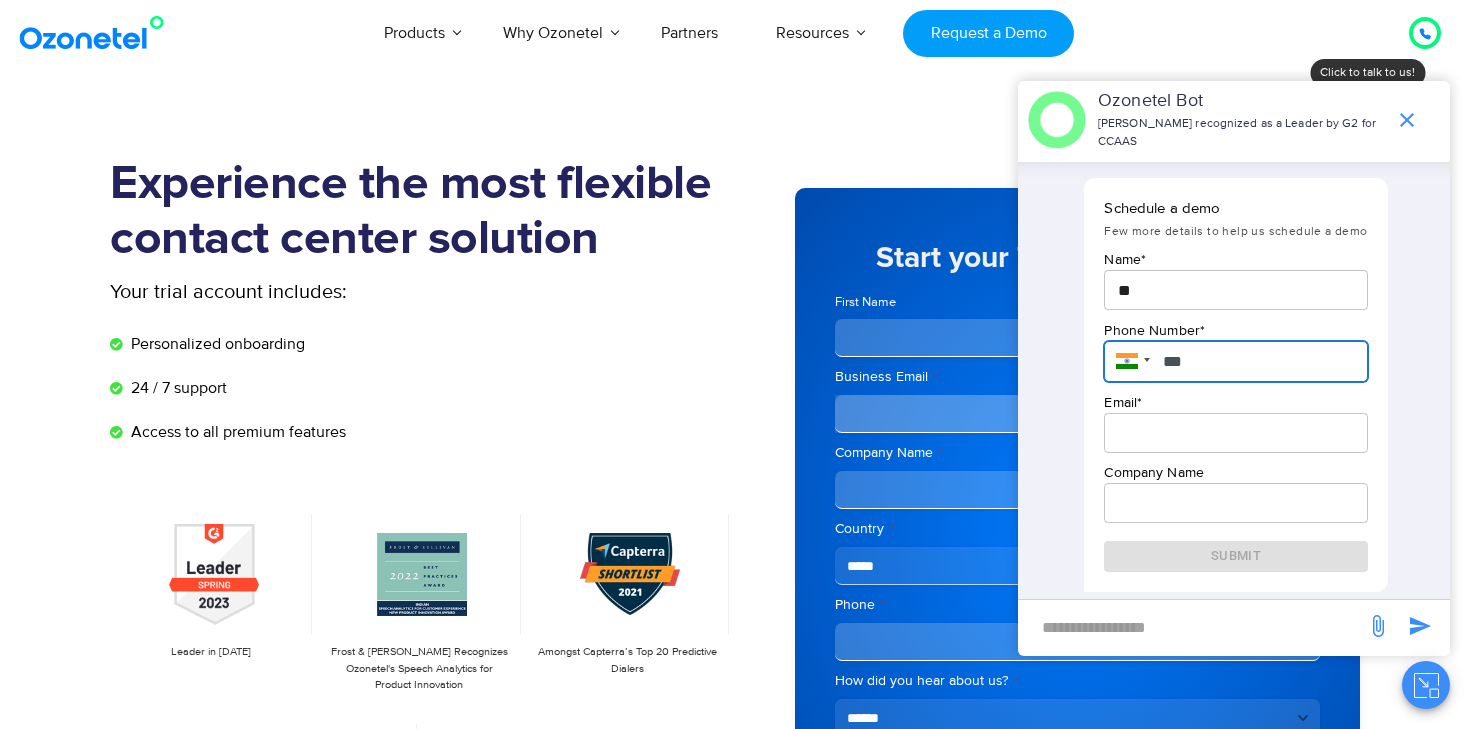 click on "***" at bounding box center [1235, 362] 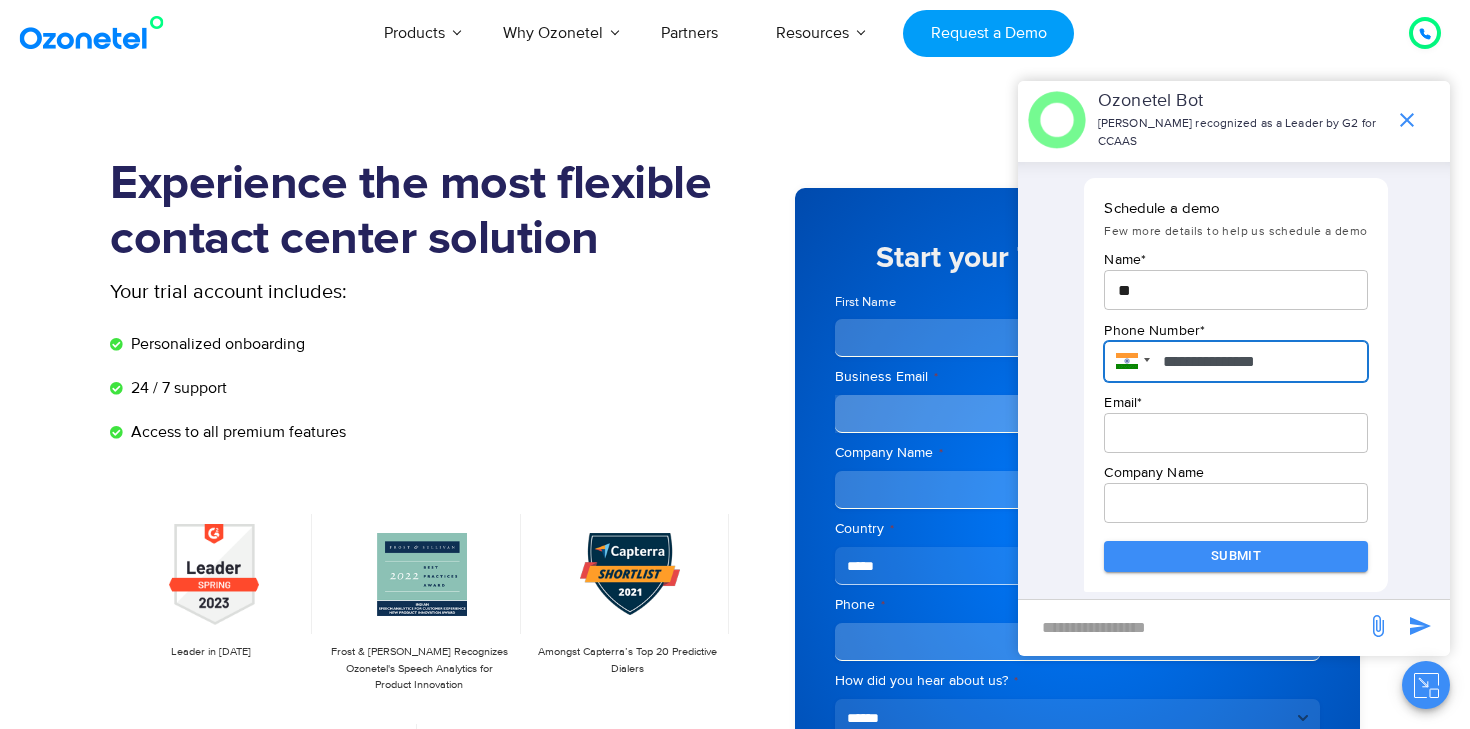 type on "**********" 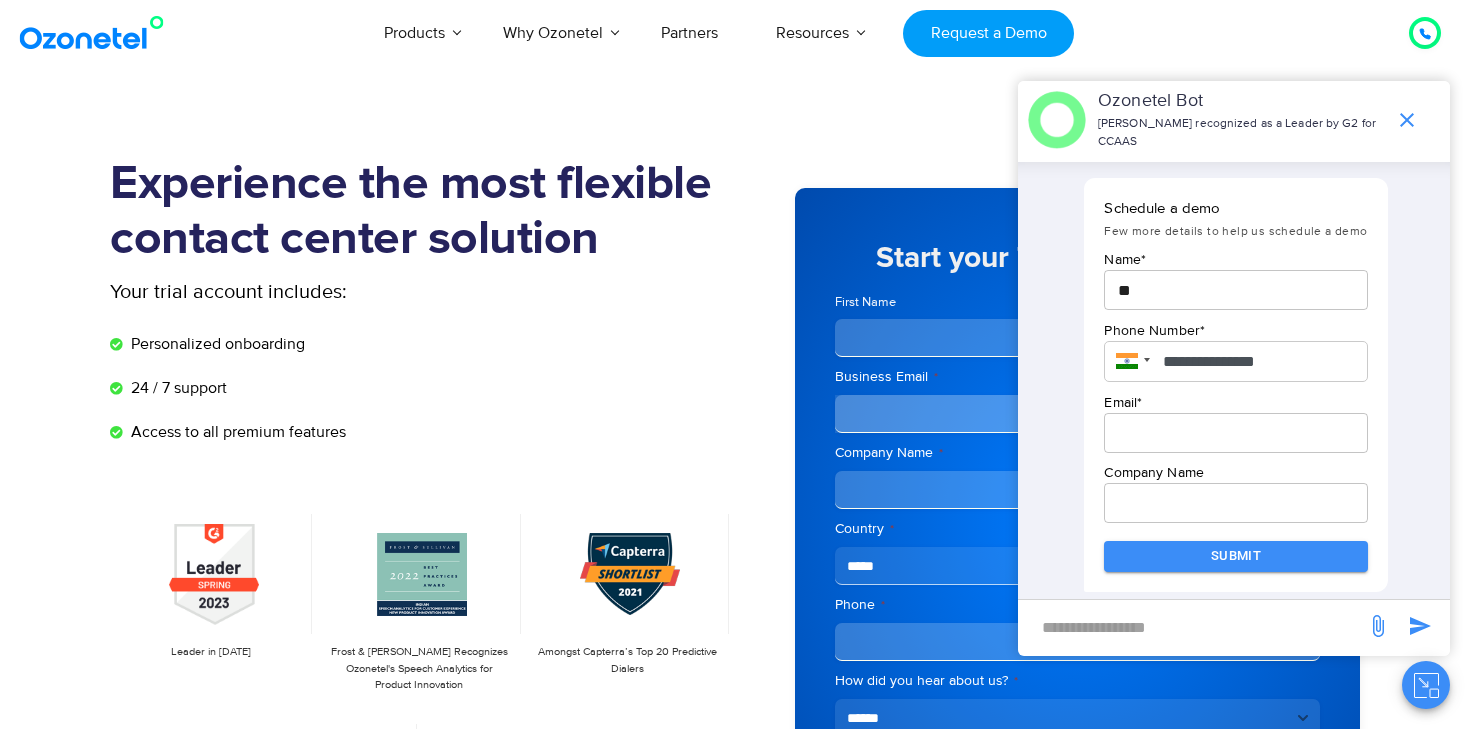 click at bounding box center (1235, 433) 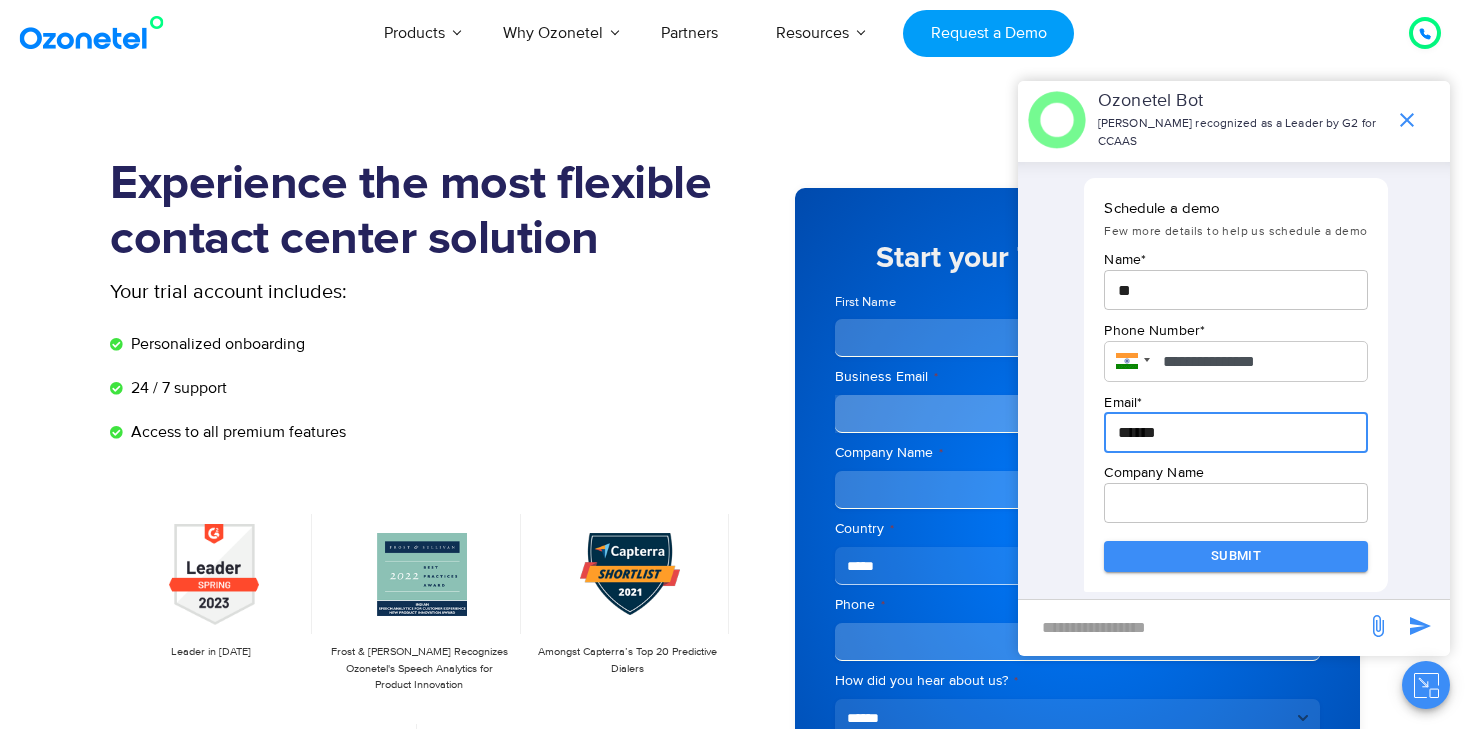 click on "******" at bounding box center (1235, 433) 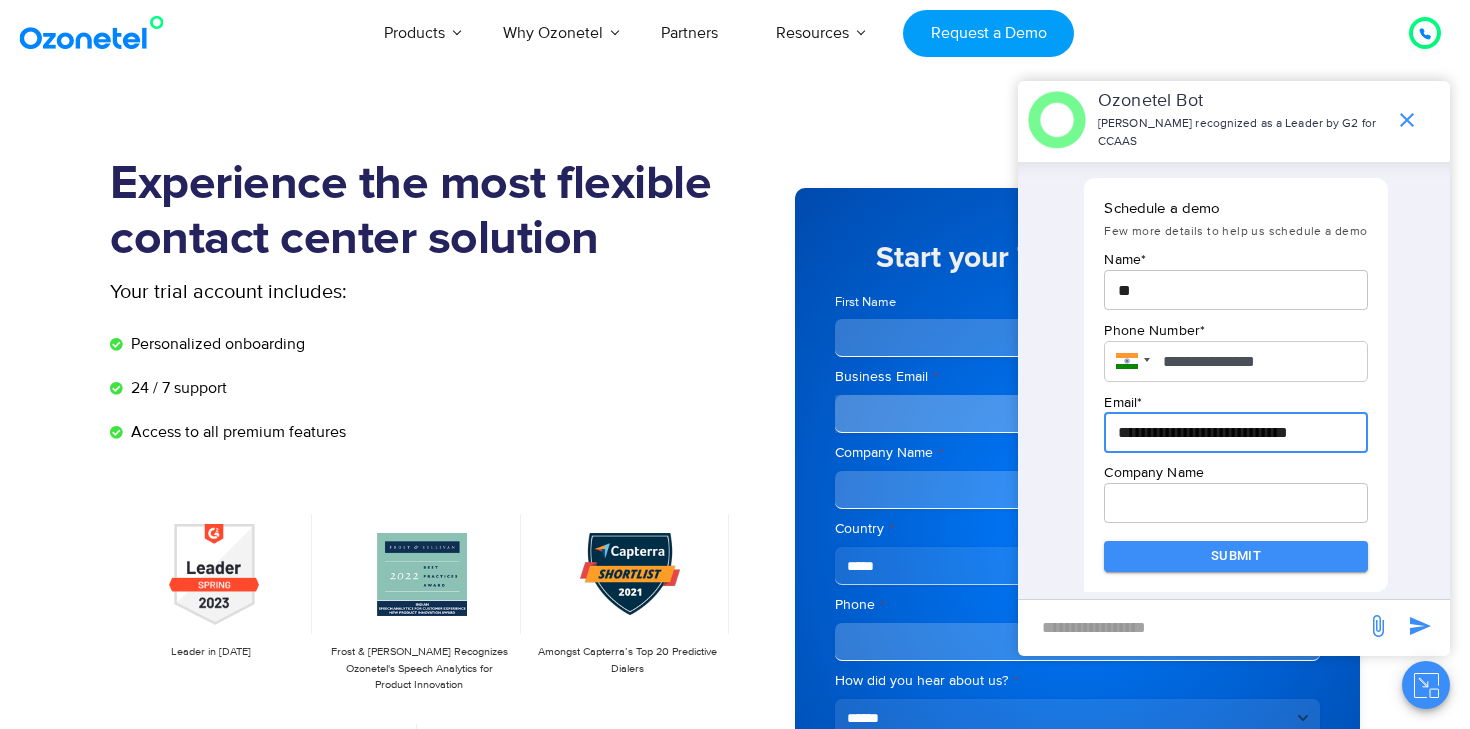 type on "**********" 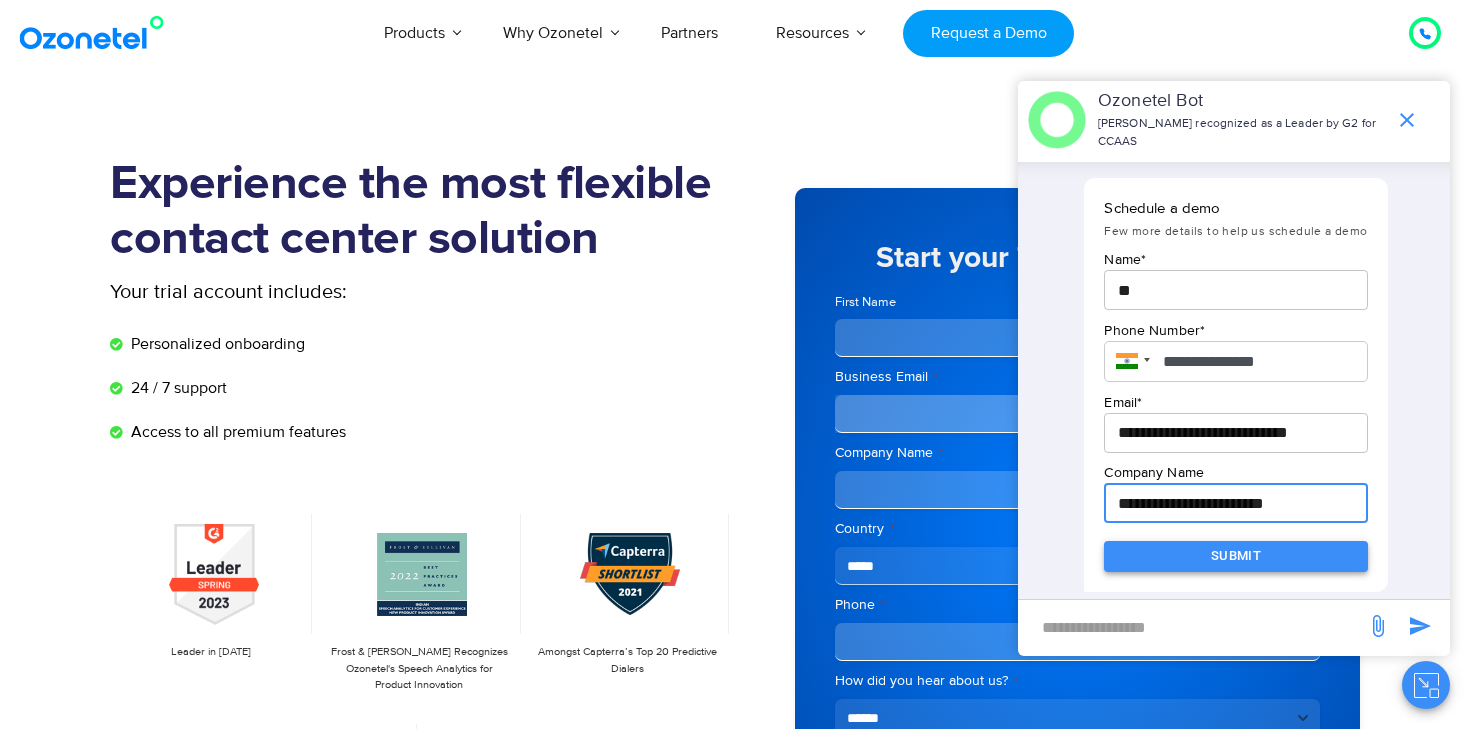 type on "**********" 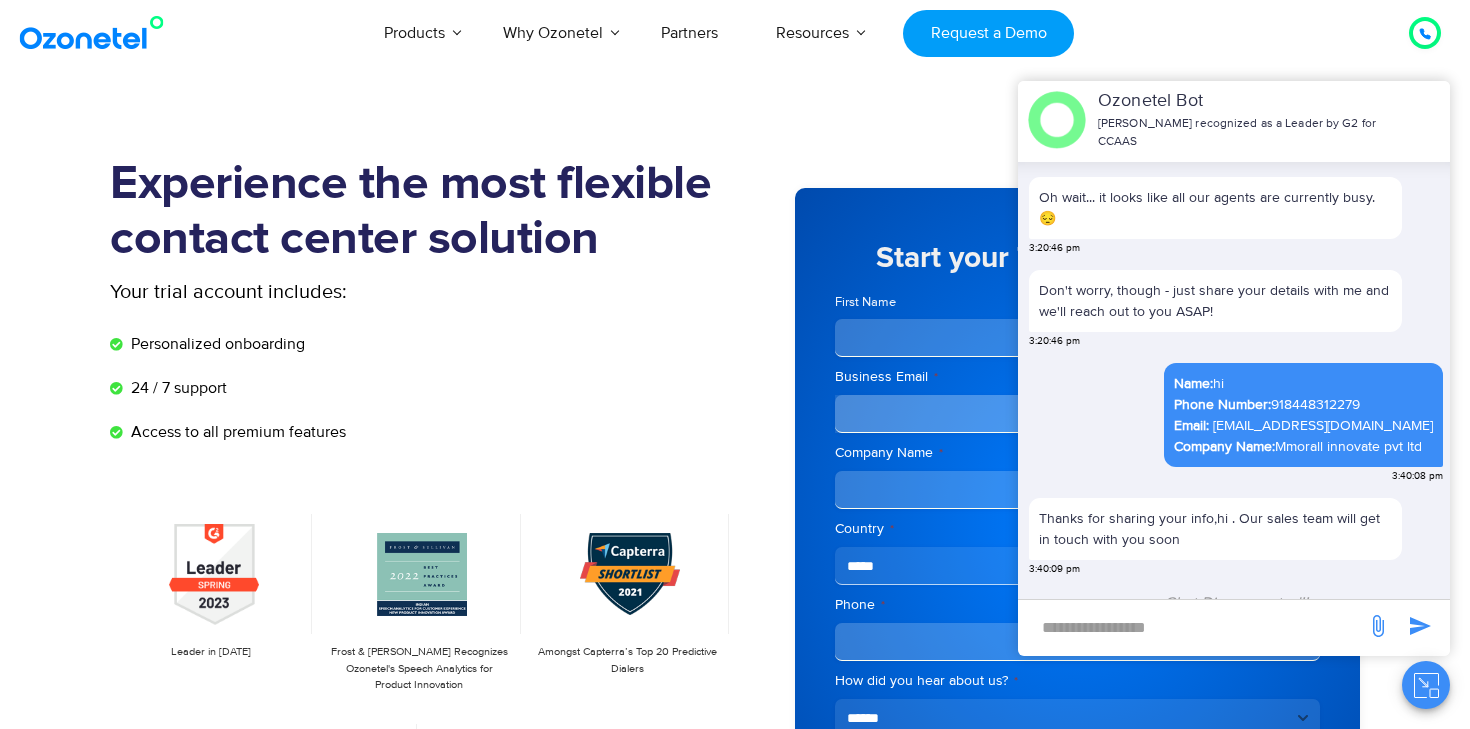 scroll, scrollTop: 432, scrollLeft: 0, axis: vertical 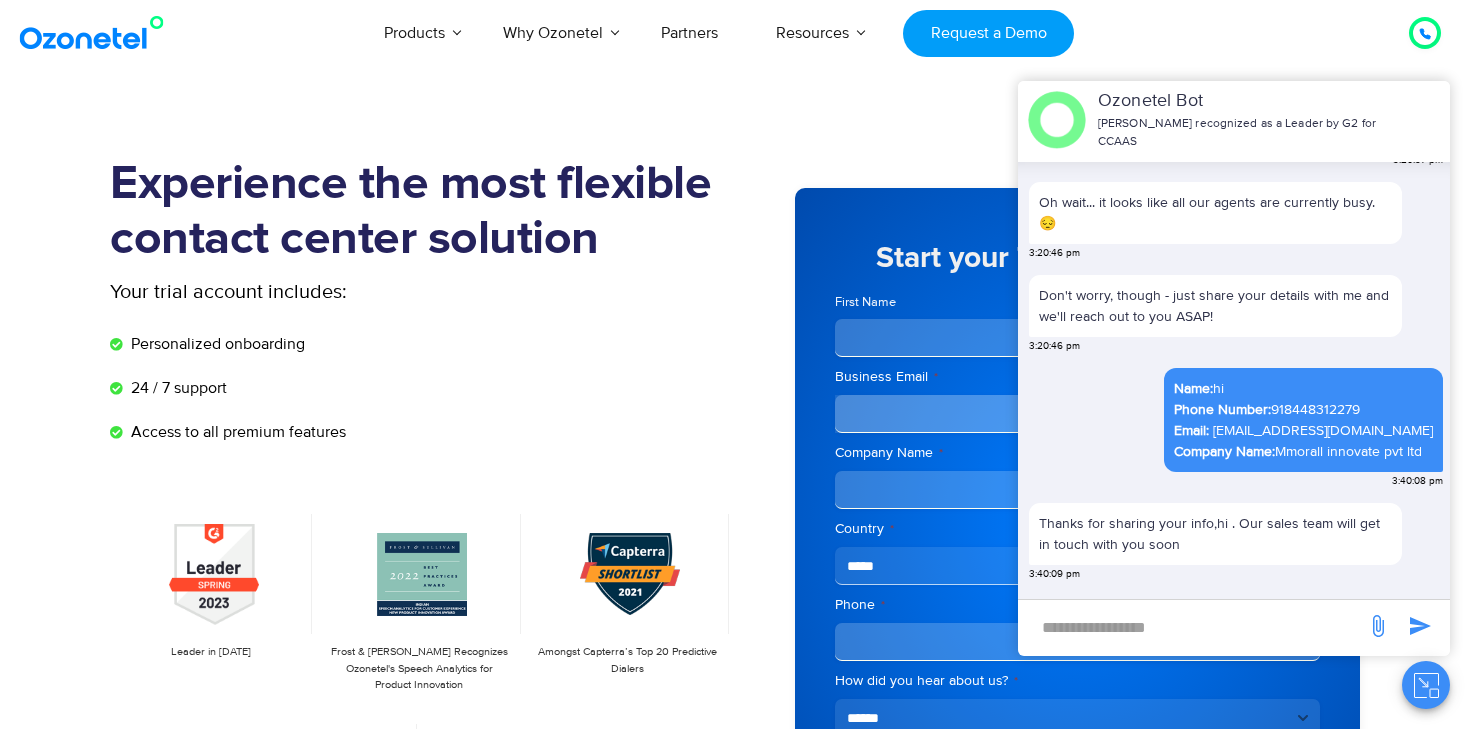 click at bounding box center [1192, 627] 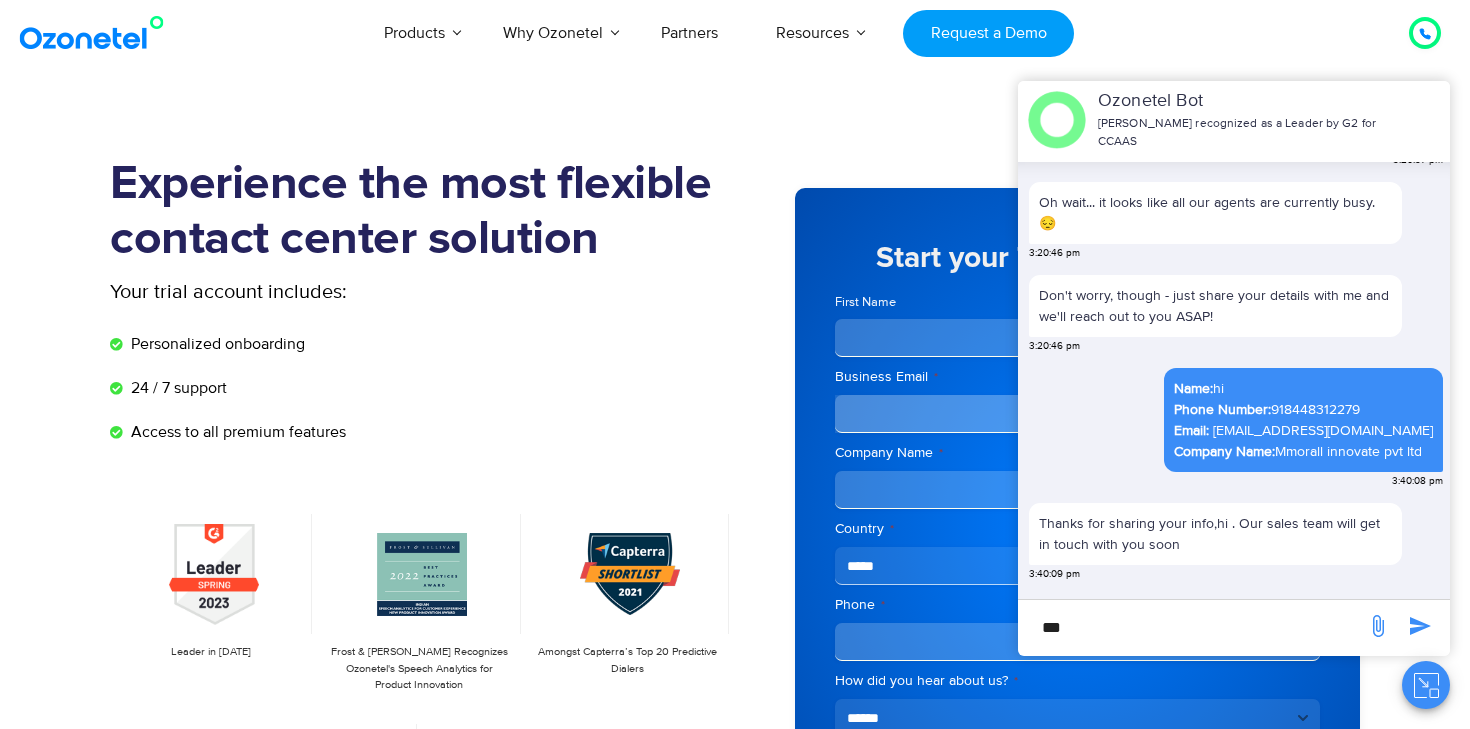 type on "***" 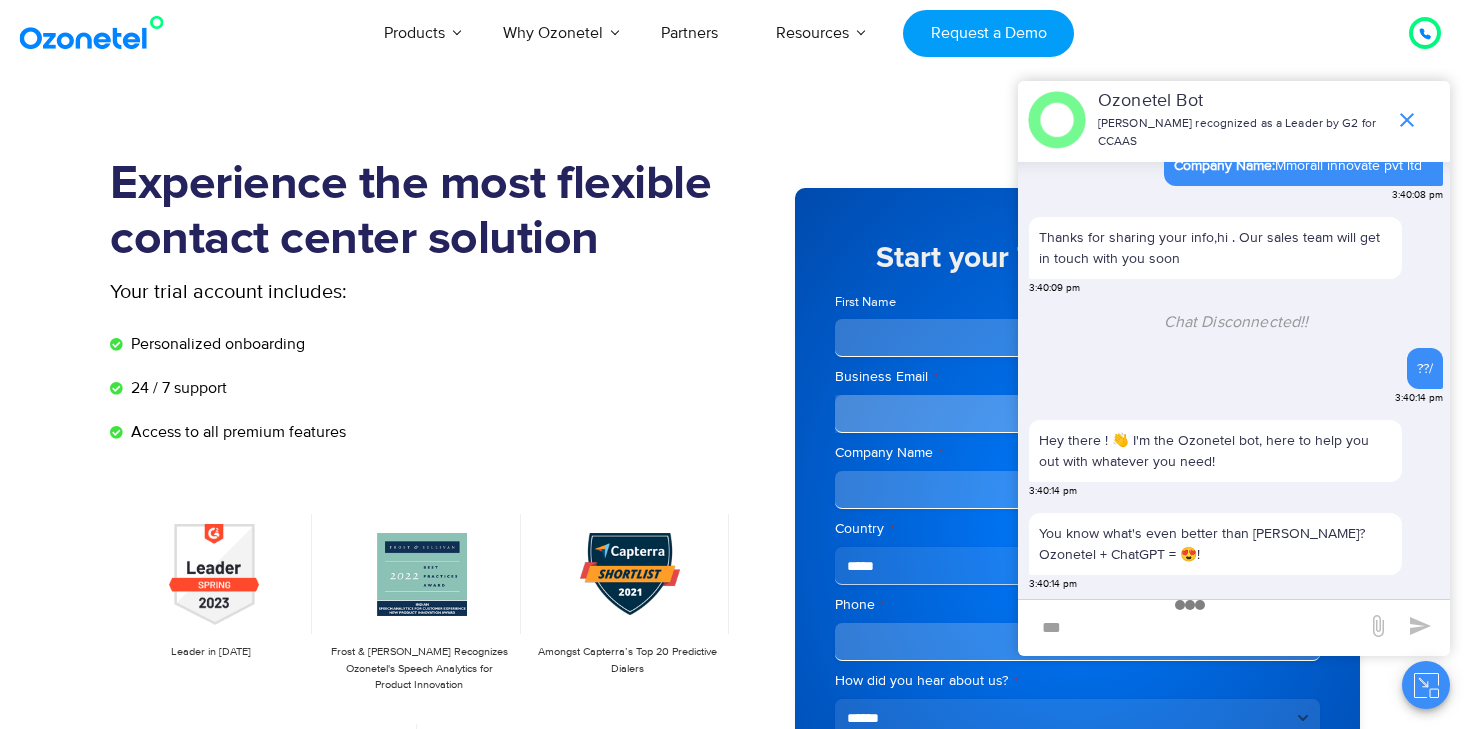 scroll, scrollTop: 801, scrollLeft: 0, axis: vertical 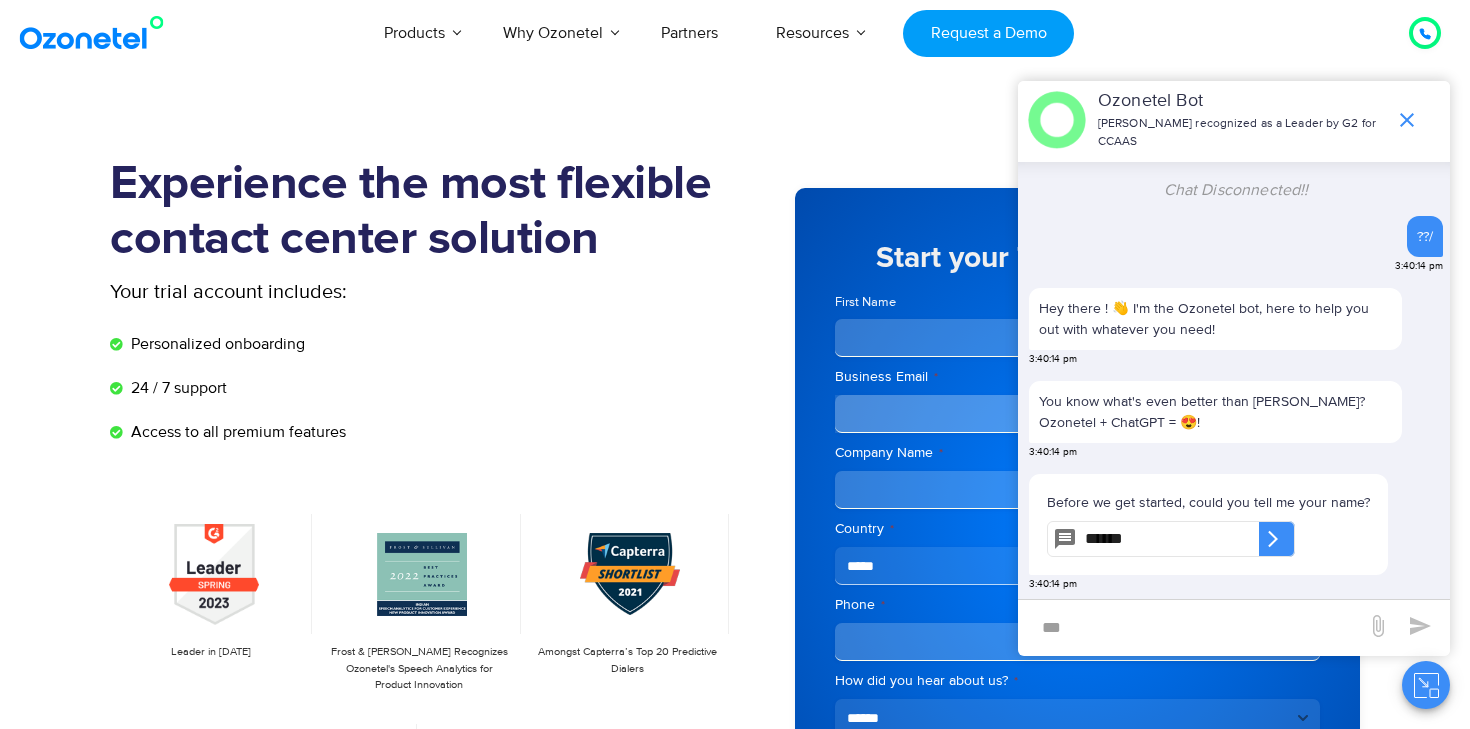 type on "******" 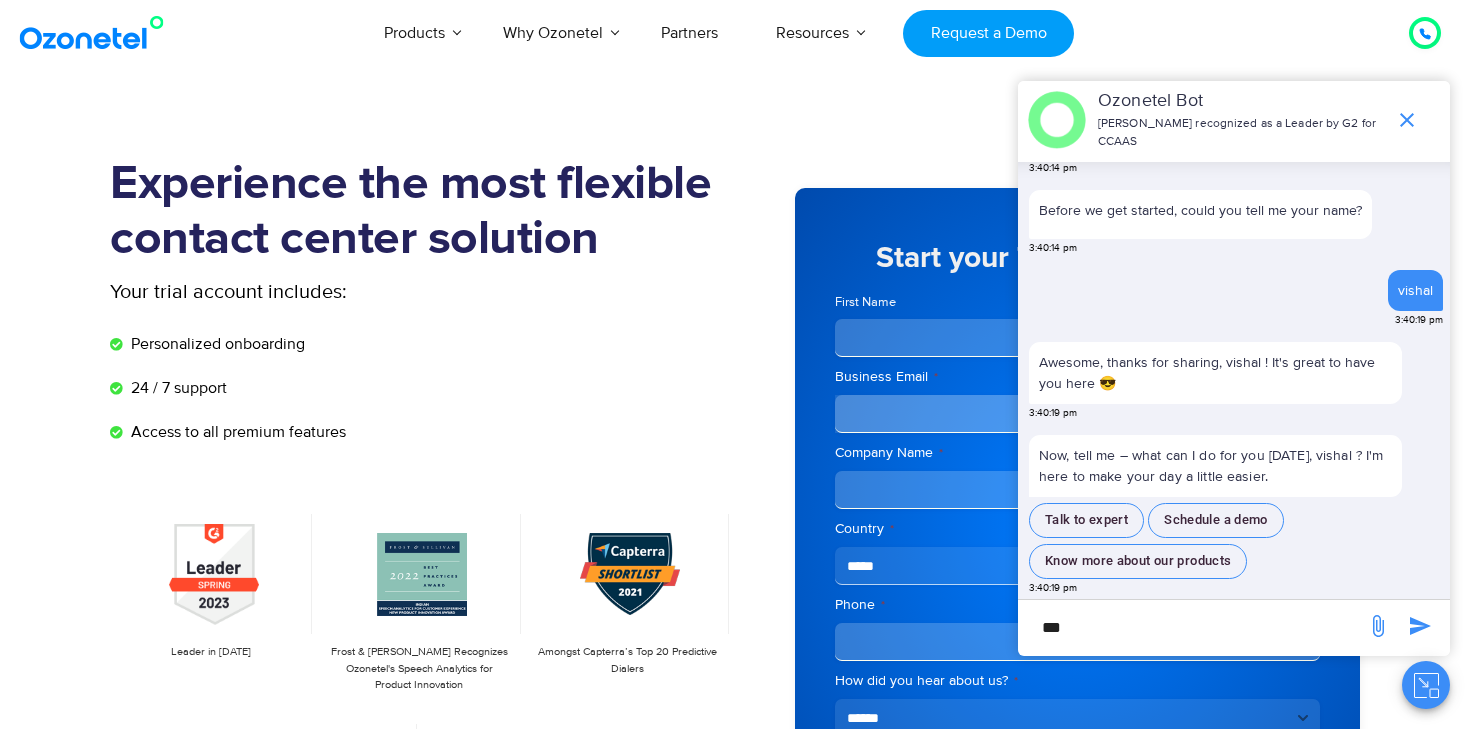 scroll, scrollTop: 1061, scrollLeft: 0, axis: vertical 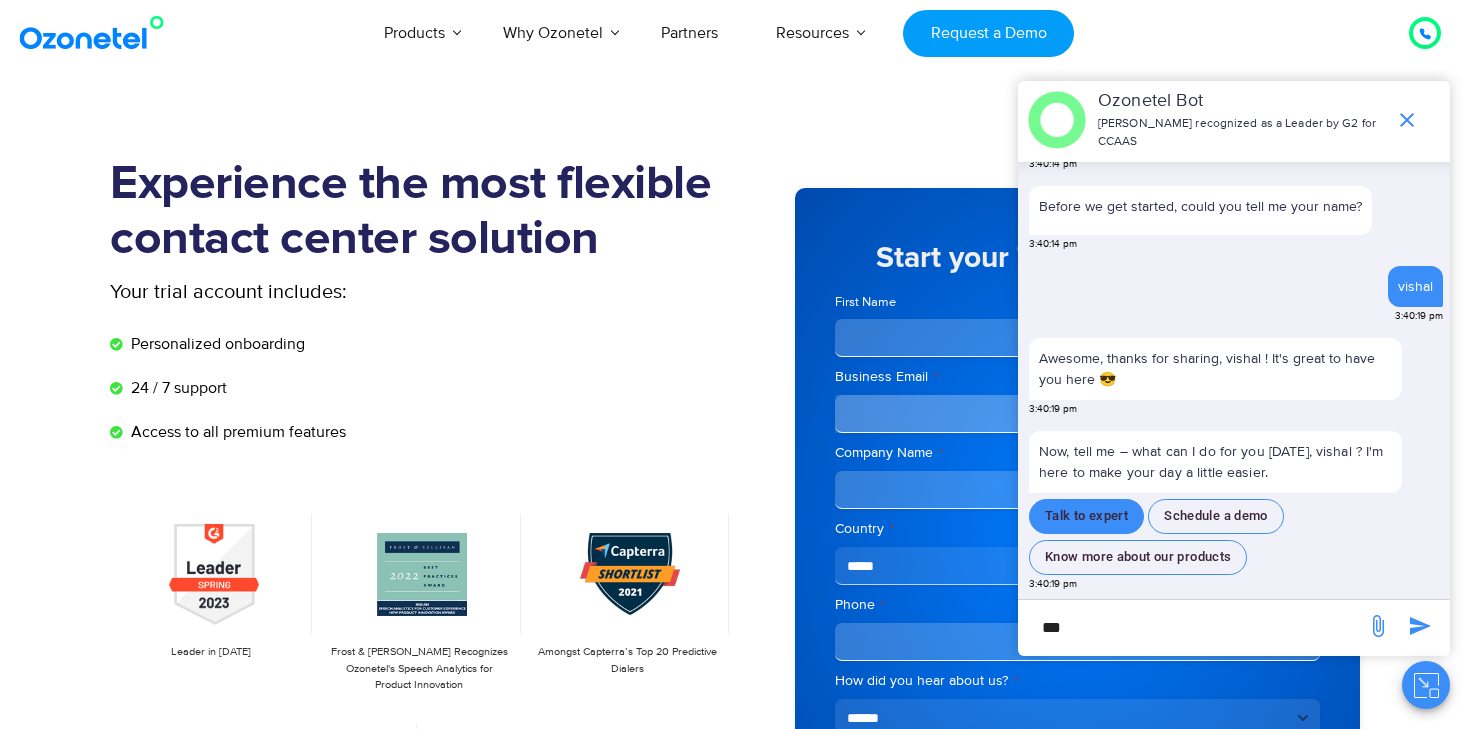 click on "Talk to expert" at bounding box center [1086, 516] 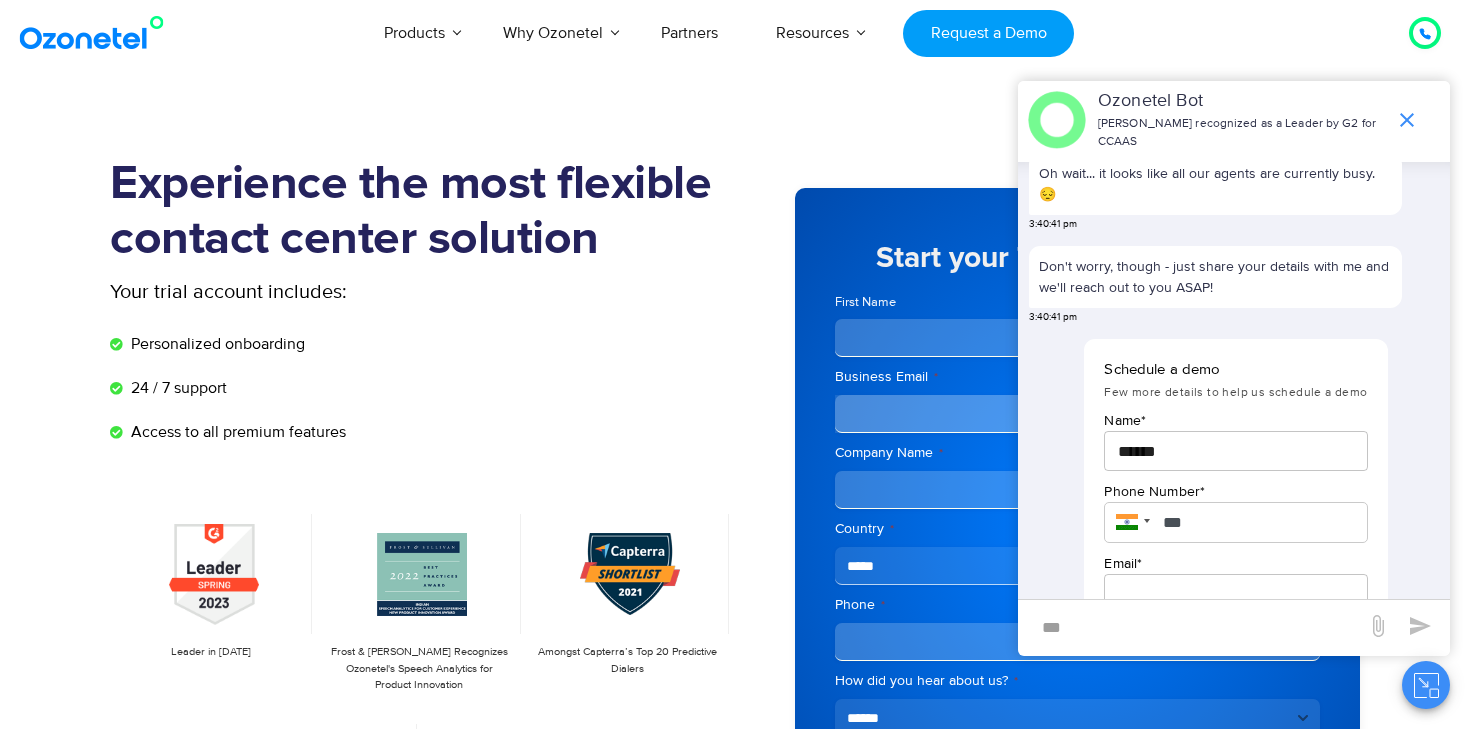 scroll, scrollTop: 1414, scrollLeft: 0, axis: vertical 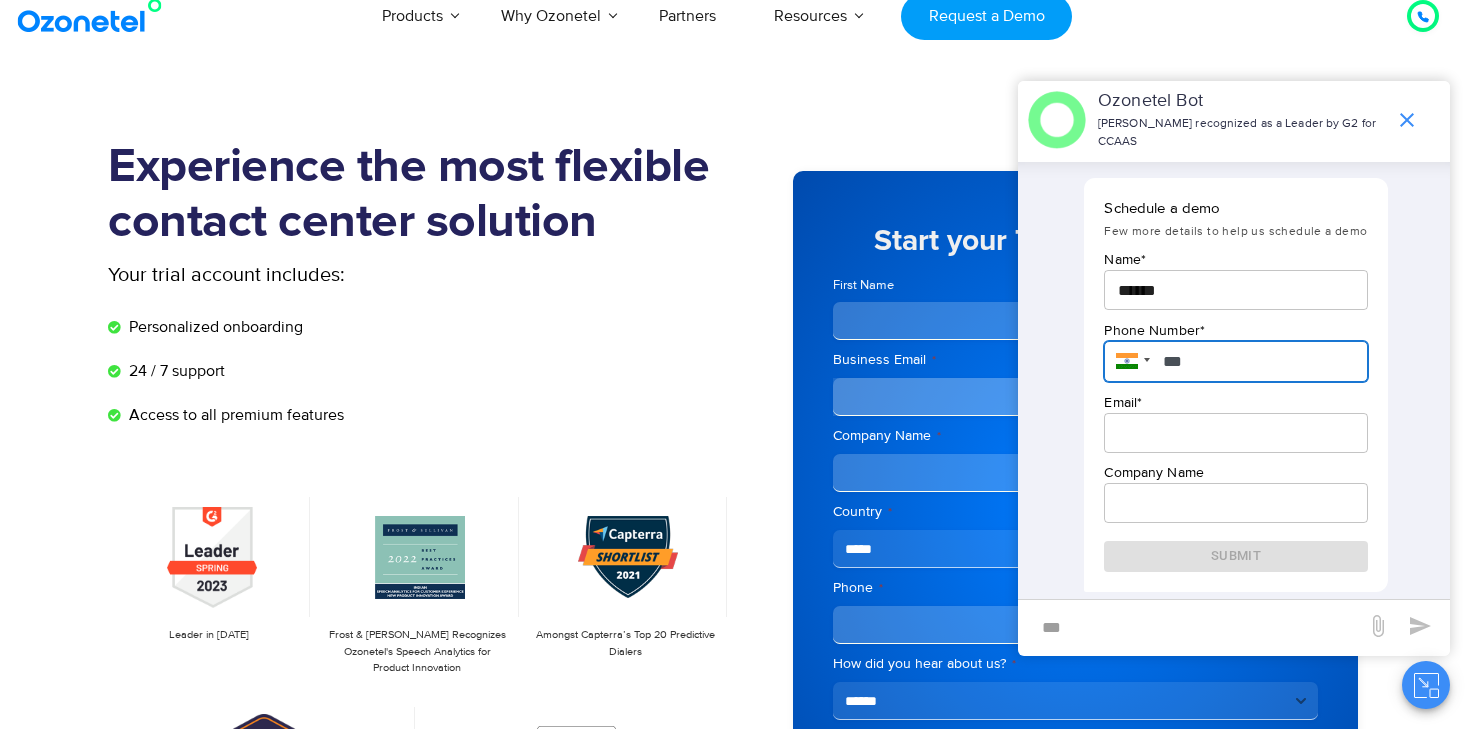 click on "***" at bounding box center (1235, 362) 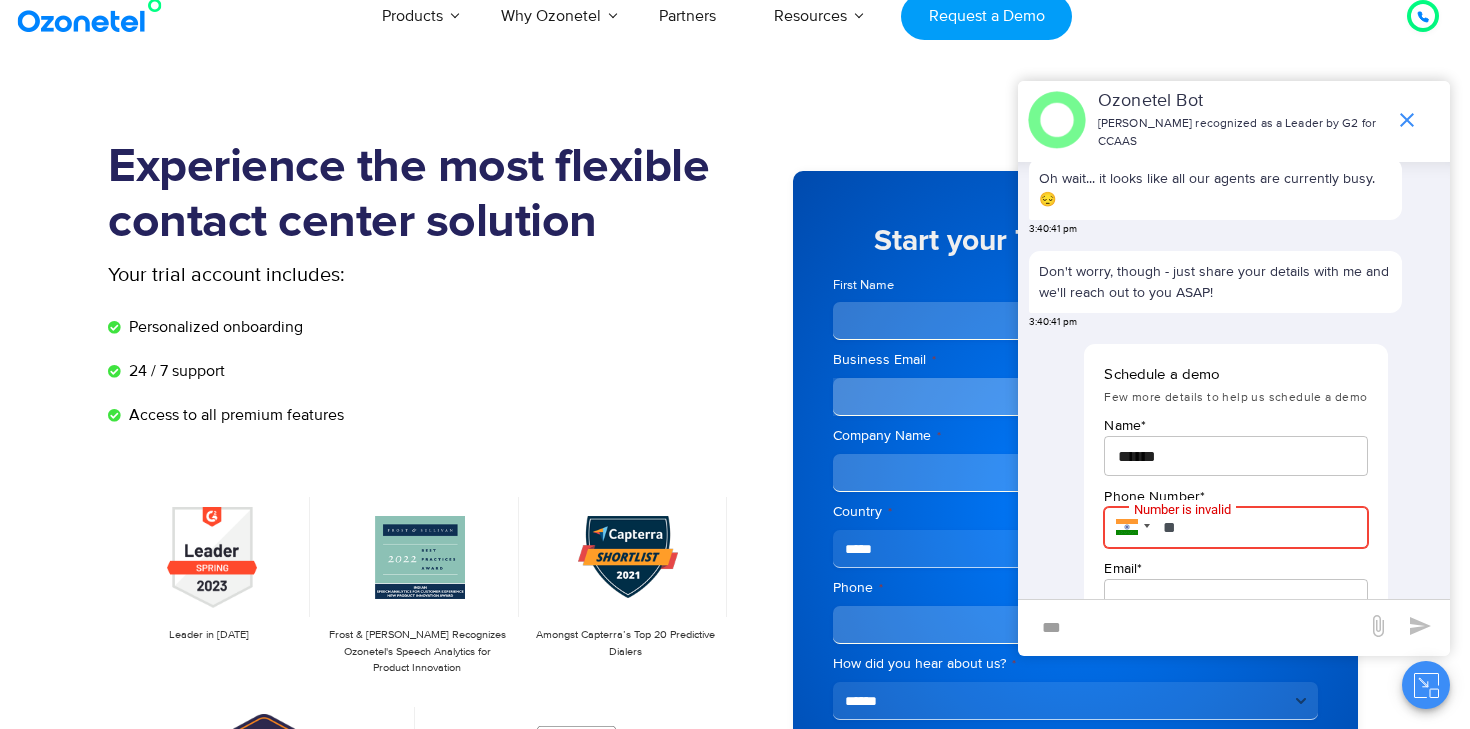 scroll, scrollTop: 1361, scrollLeft: 0, axis: vertical 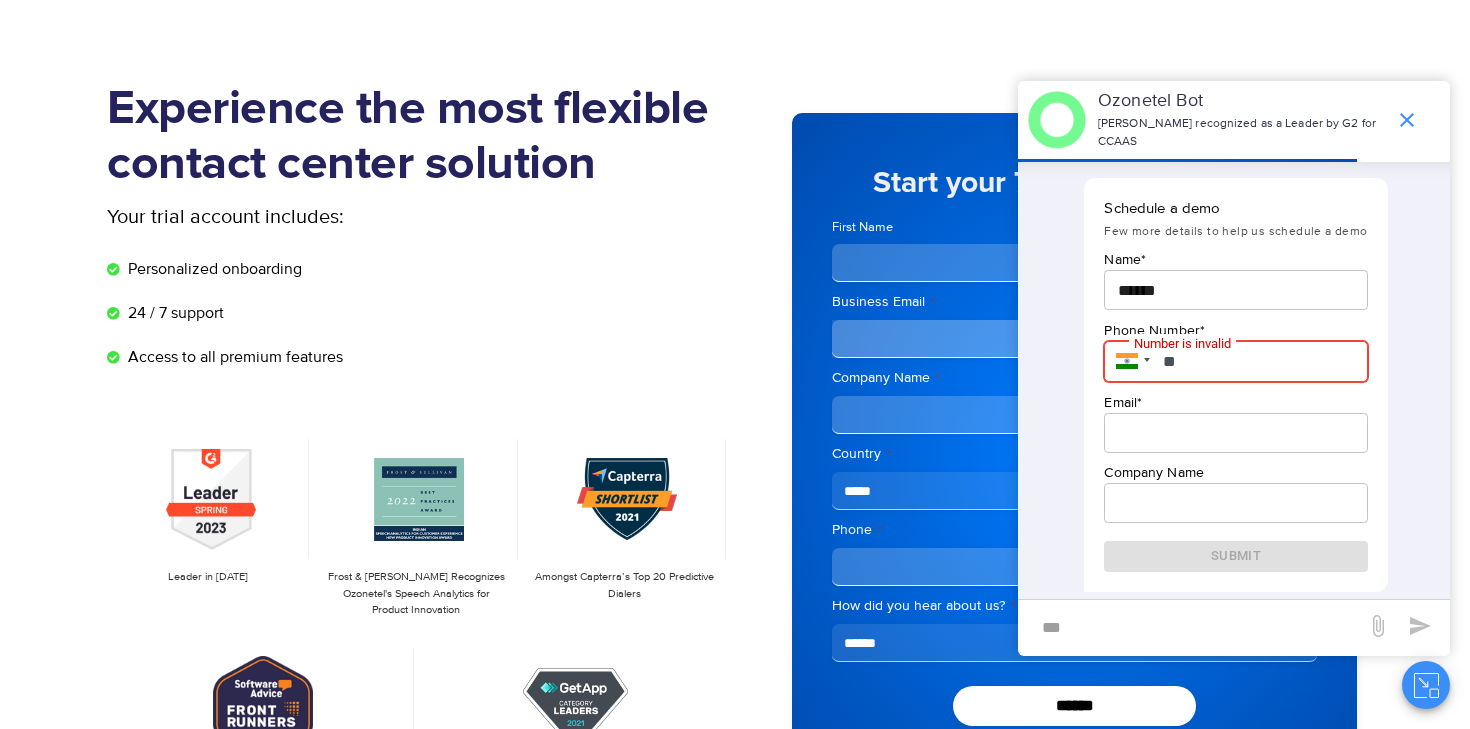 type on "**" 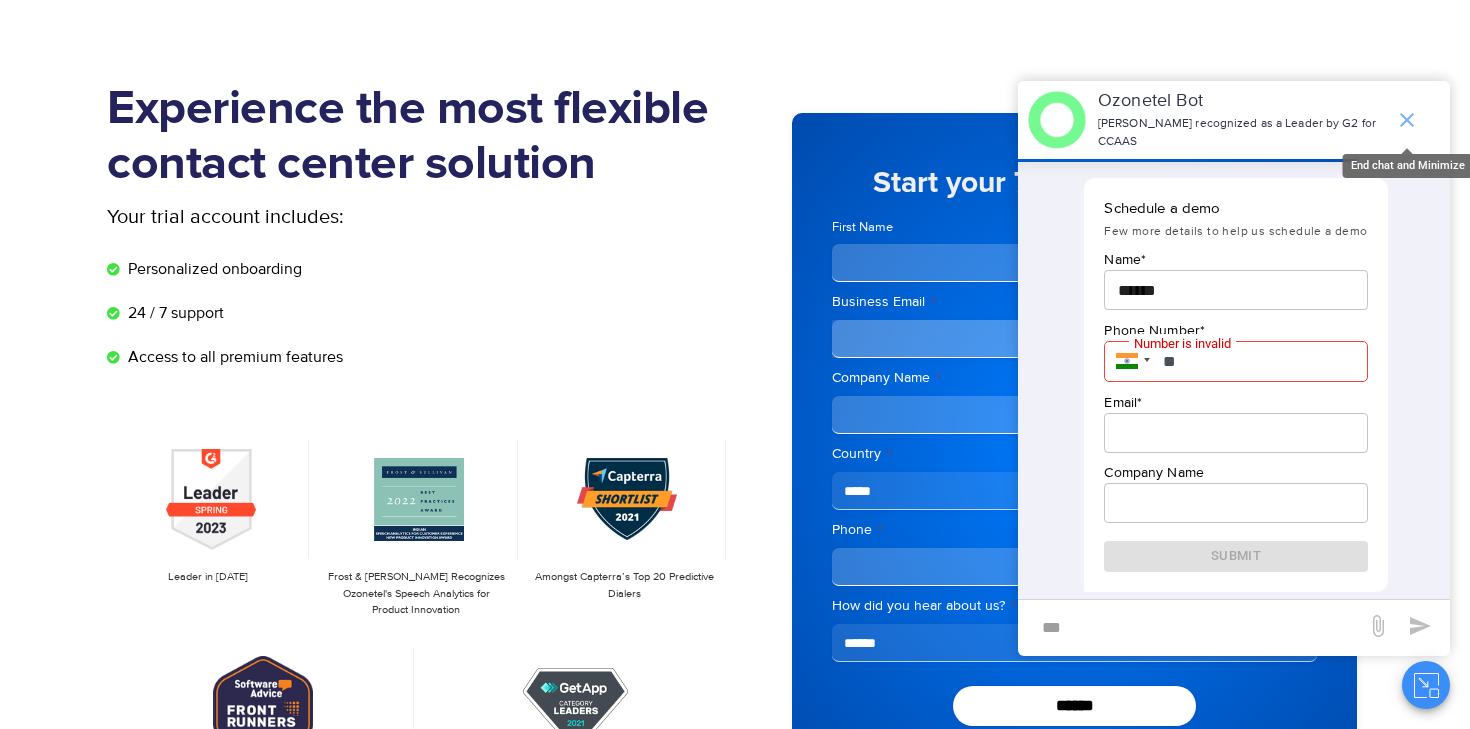 click 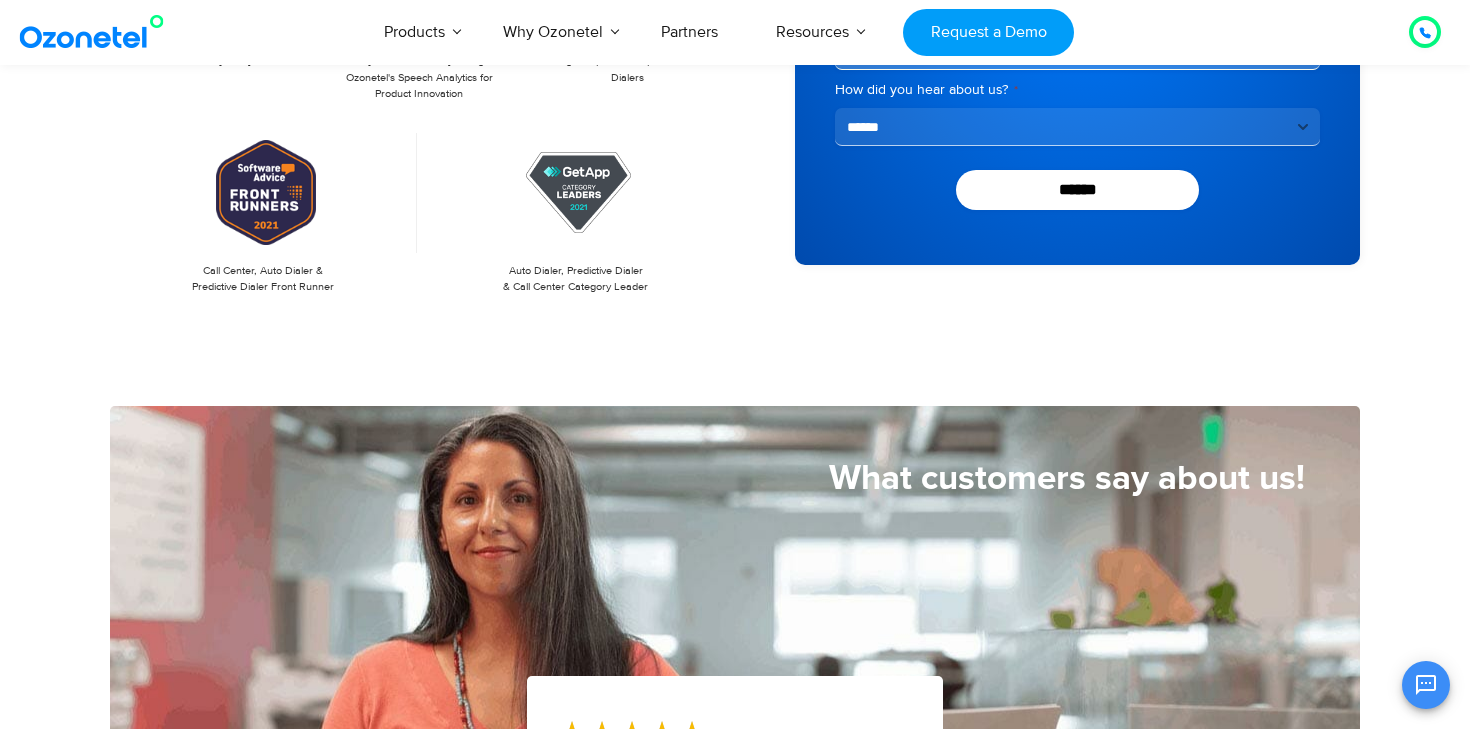 scroll, scrollTop: 0, scrollLeft: 0, axis: both 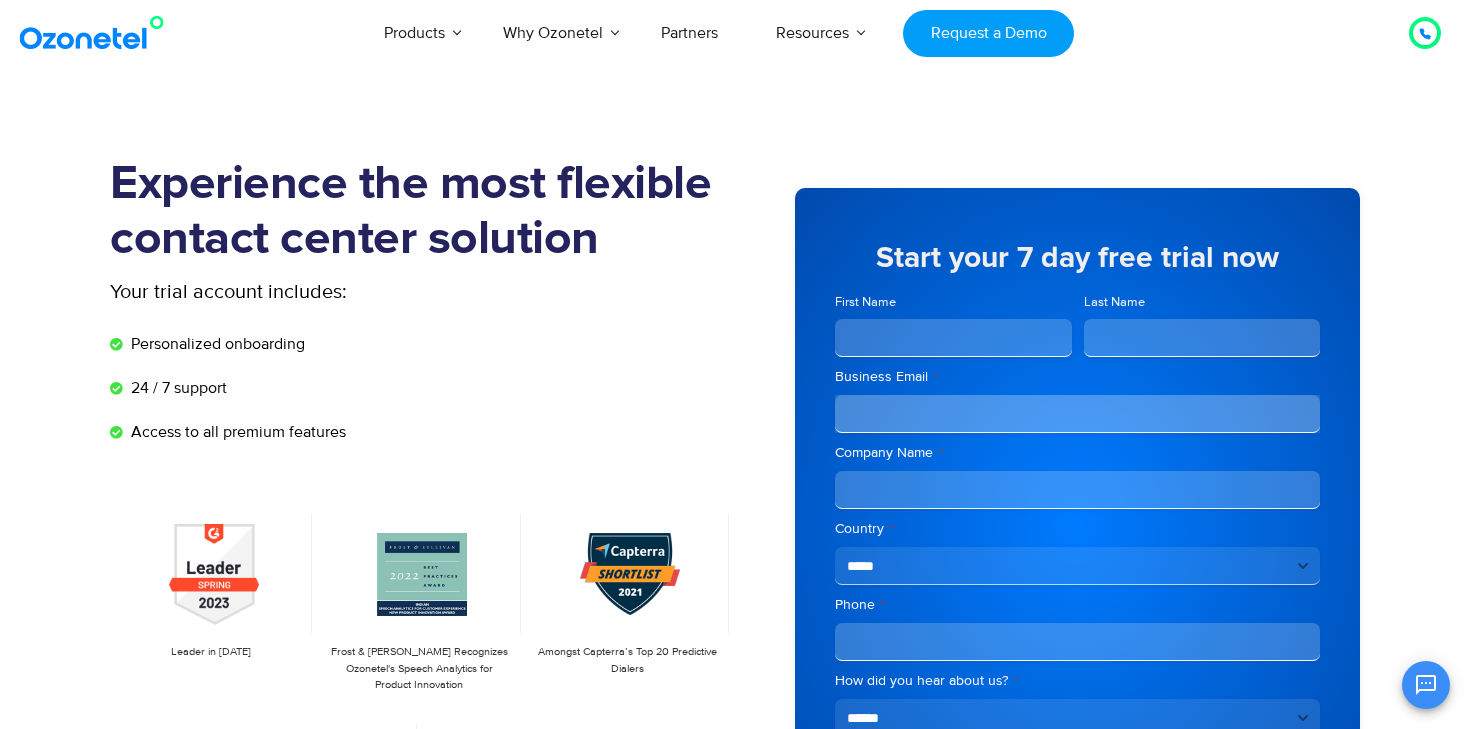 drag, startPoint x: 101, startPoint y: 178, endPoint x: 657, endPoint y: 600, distance: 698.0115 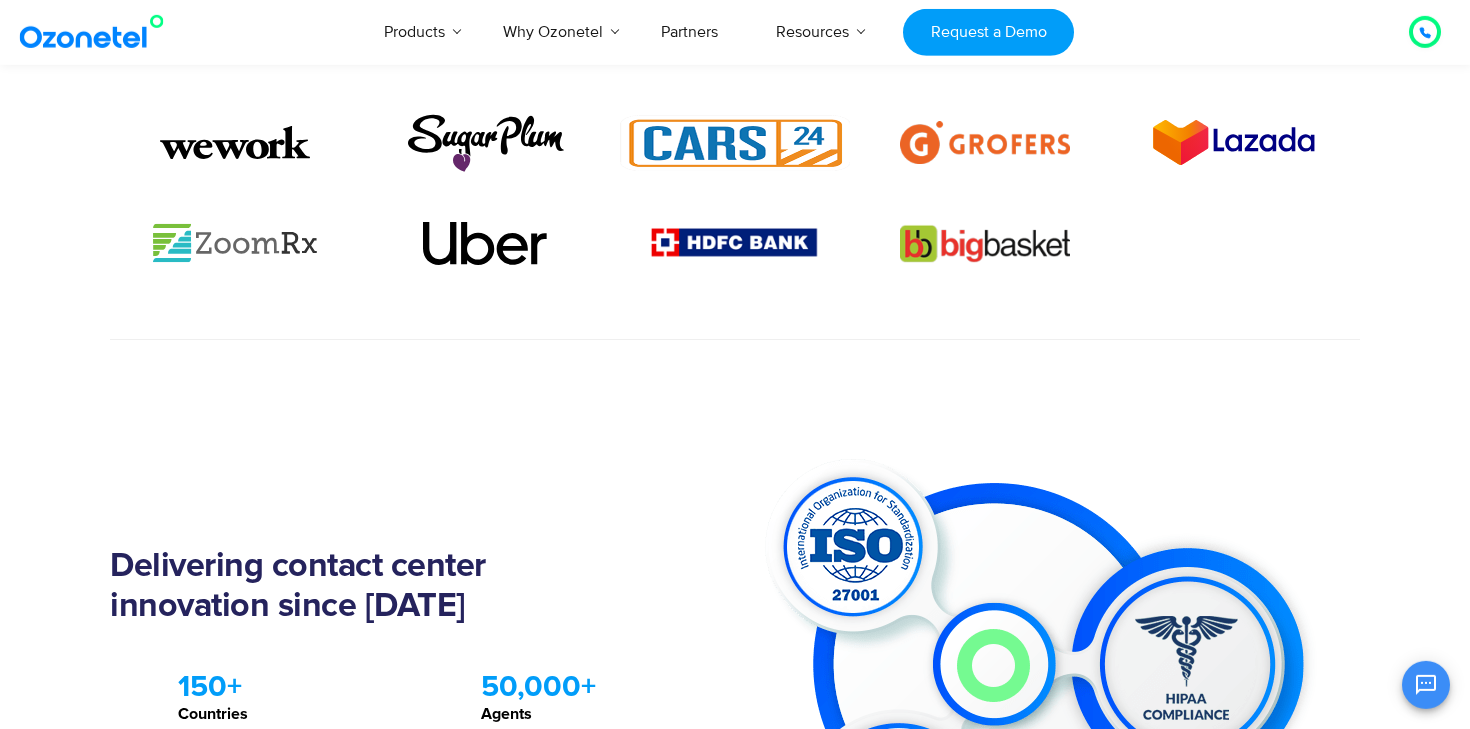 scroll, scrollTop: 1478, scrollLeft: 0, axis: vertical 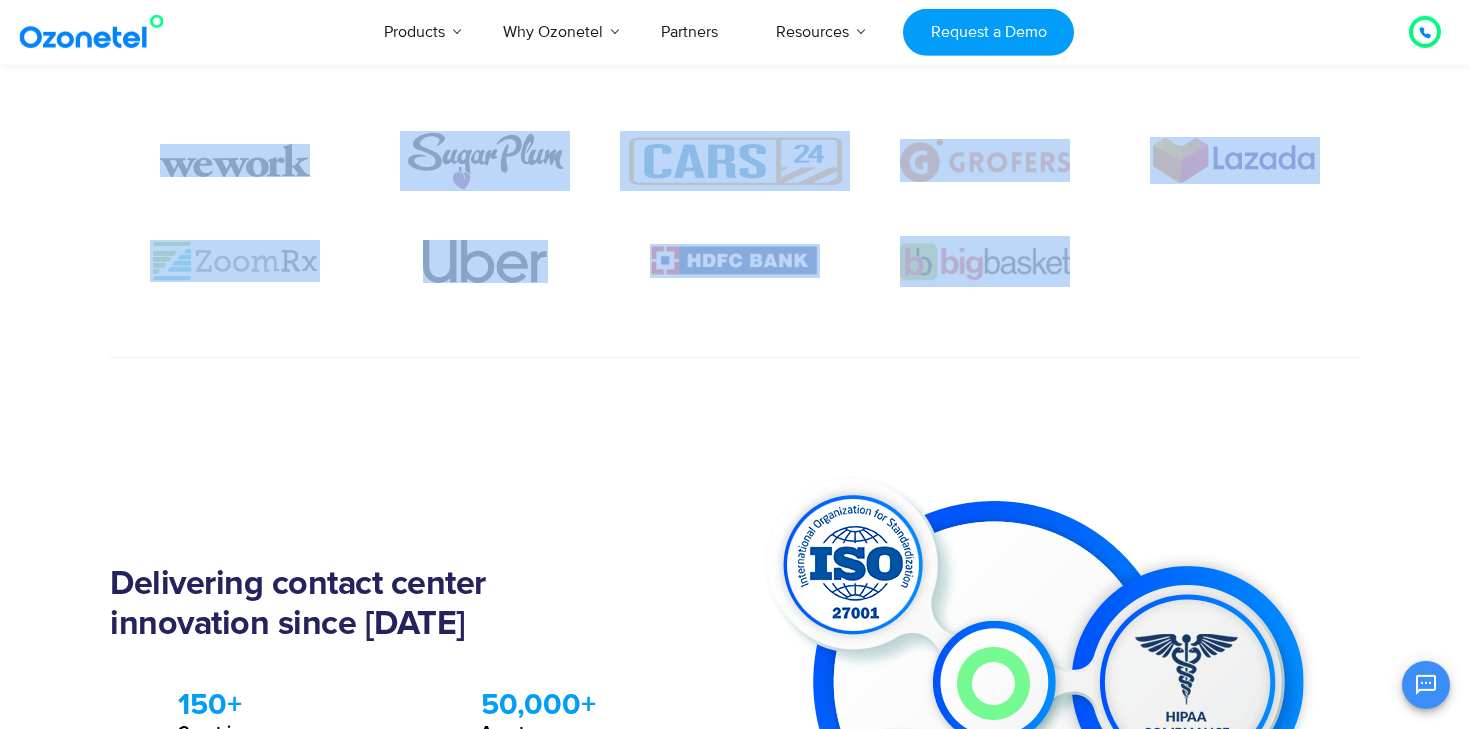 drag, startPoint x: 156, startPoint y: 159, endPoint x: 1083, endPoint y: 296, distance: 937.06885 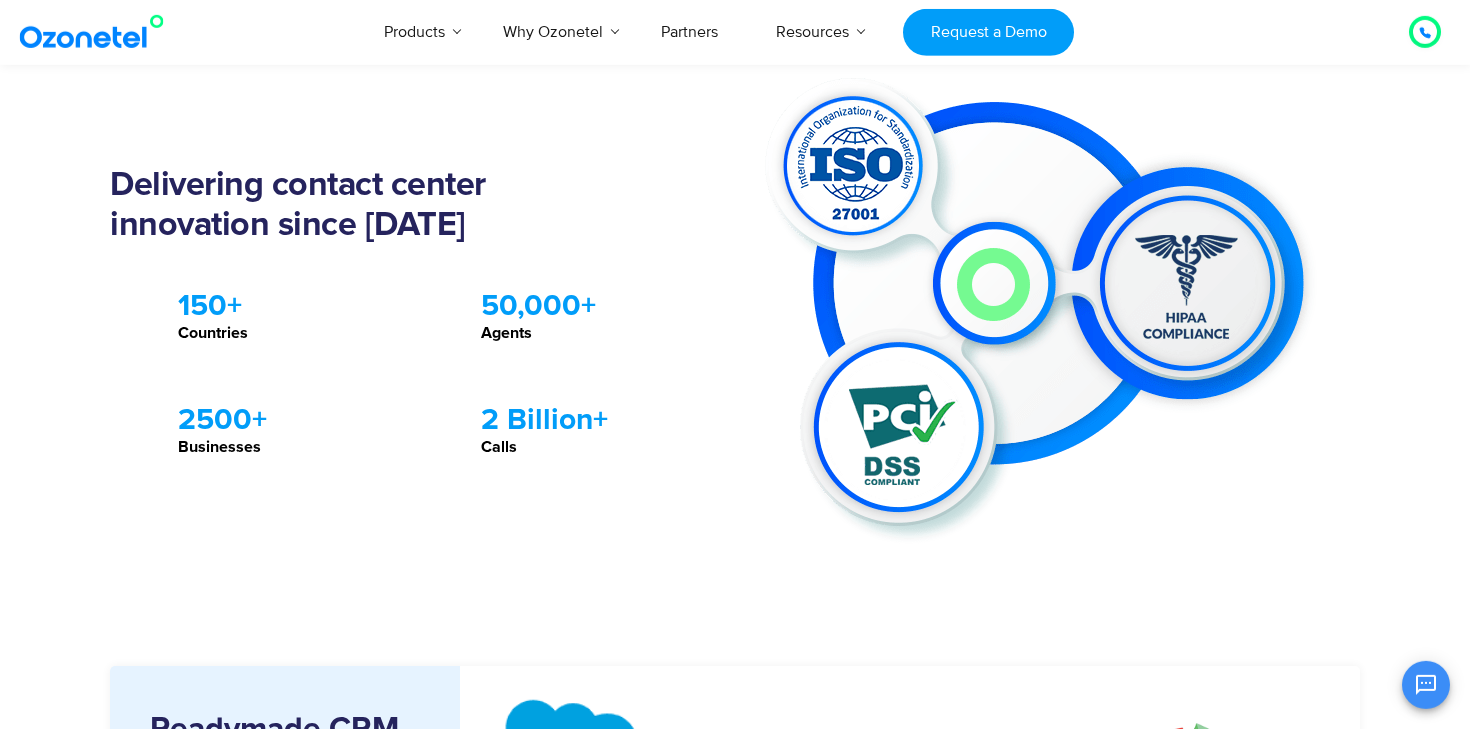 scroll, scrollTop: 1882, scrollLeft: 0, axis: vertical 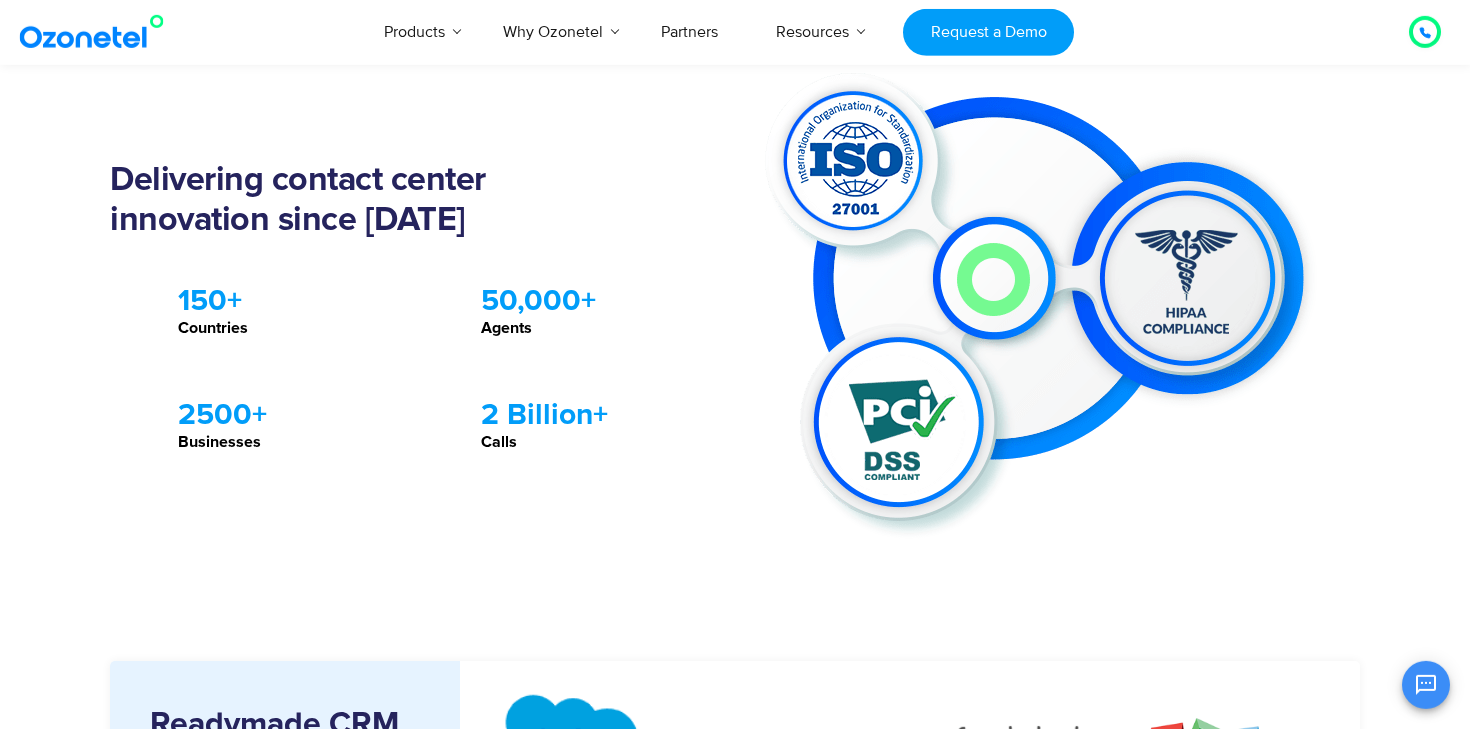 click at bounding box center (1047, 307) 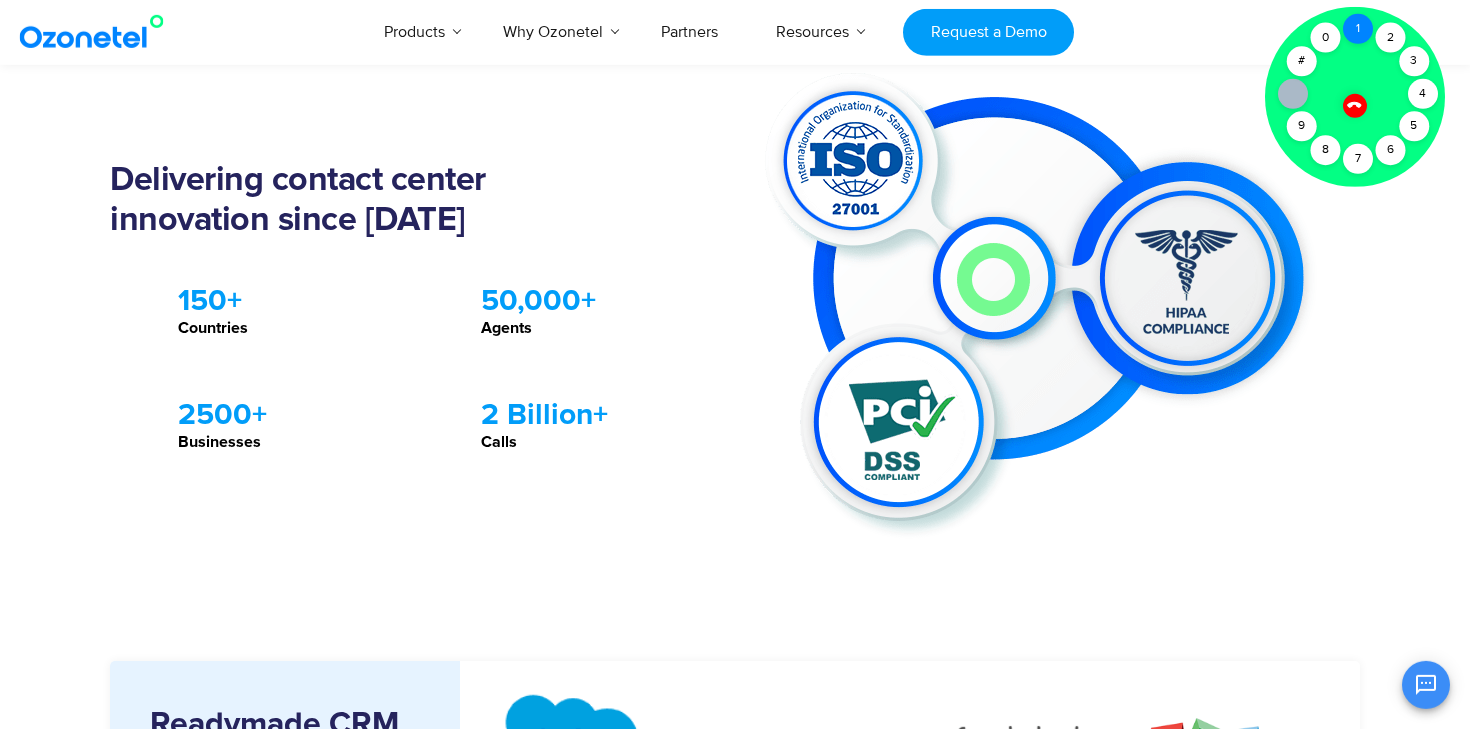 click on "1" at bounding box center (1358, 29) 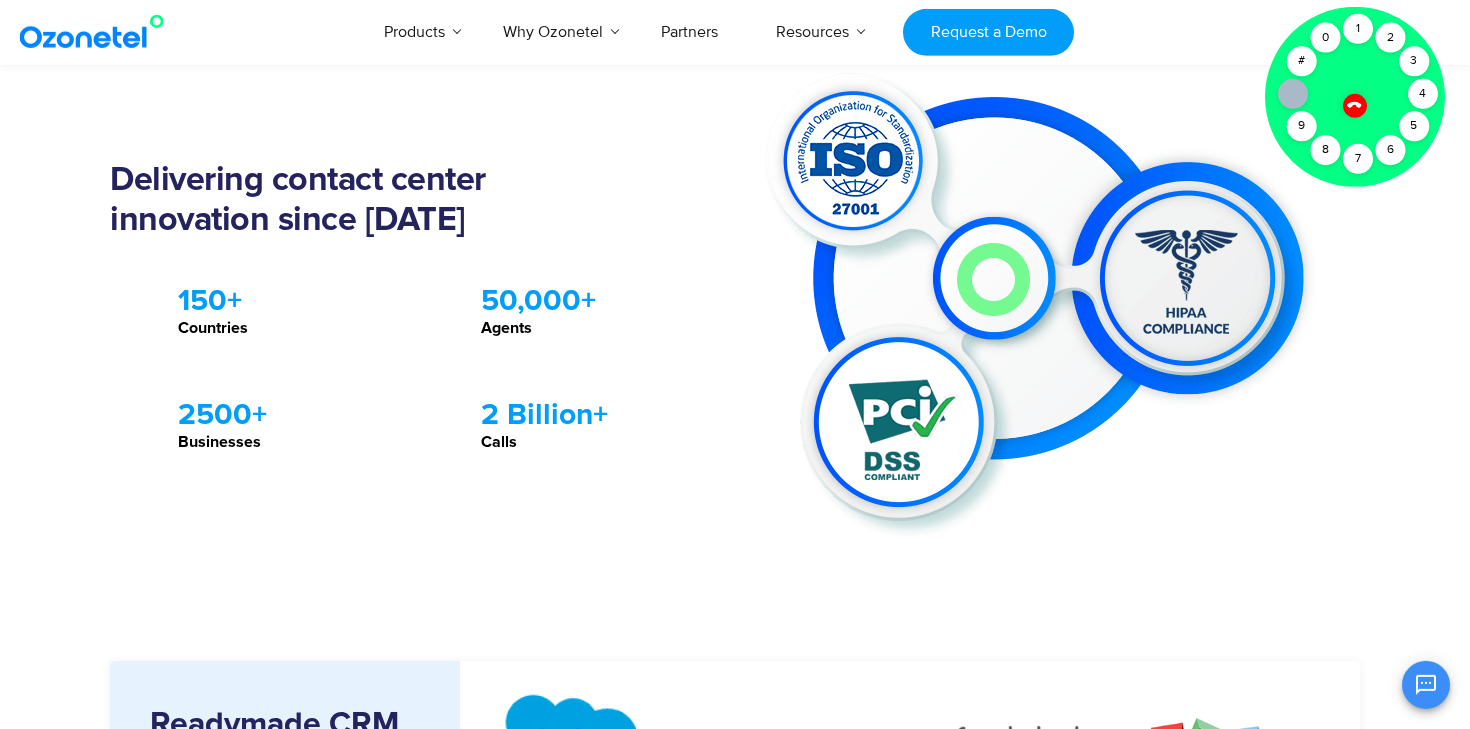 click 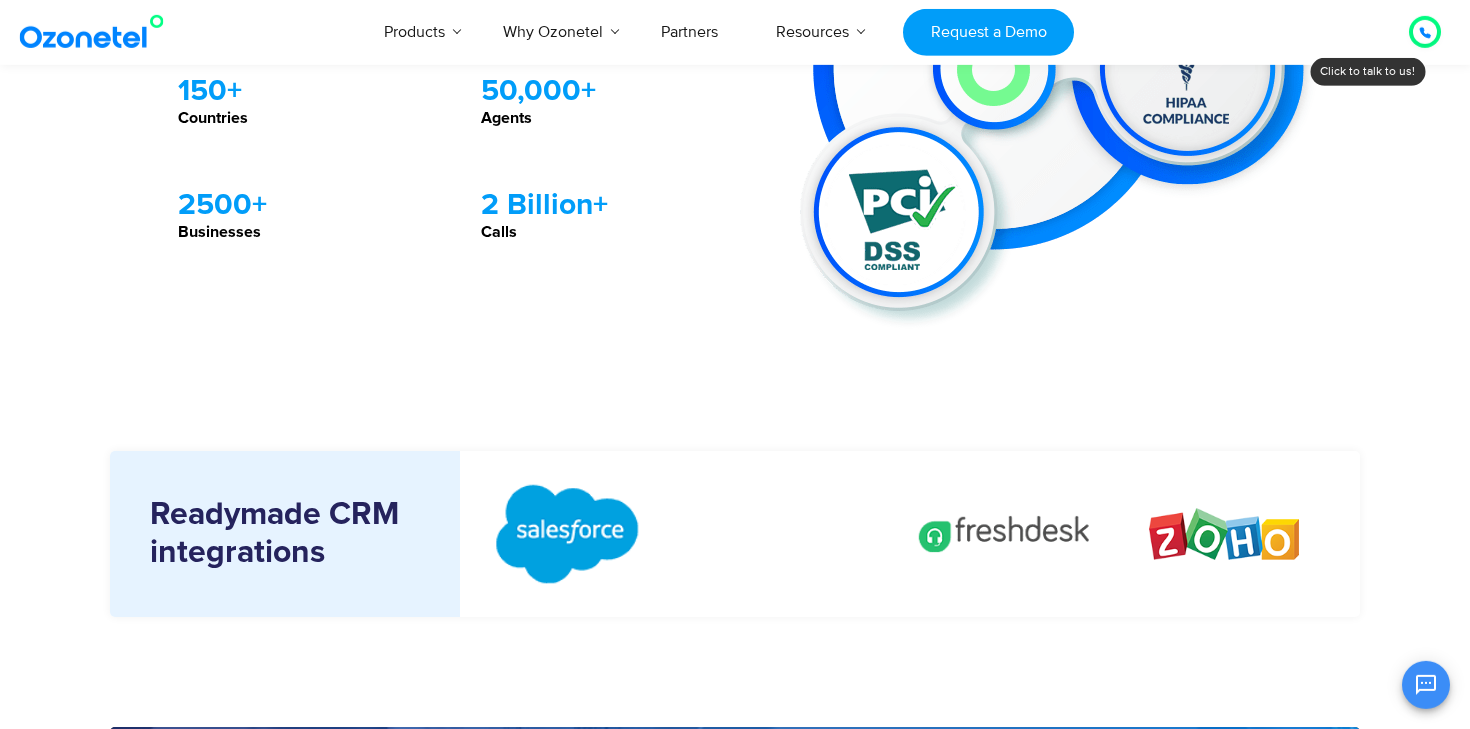 scroll, scrollTop: 2090, scrollLeft: 0, axis: vertical 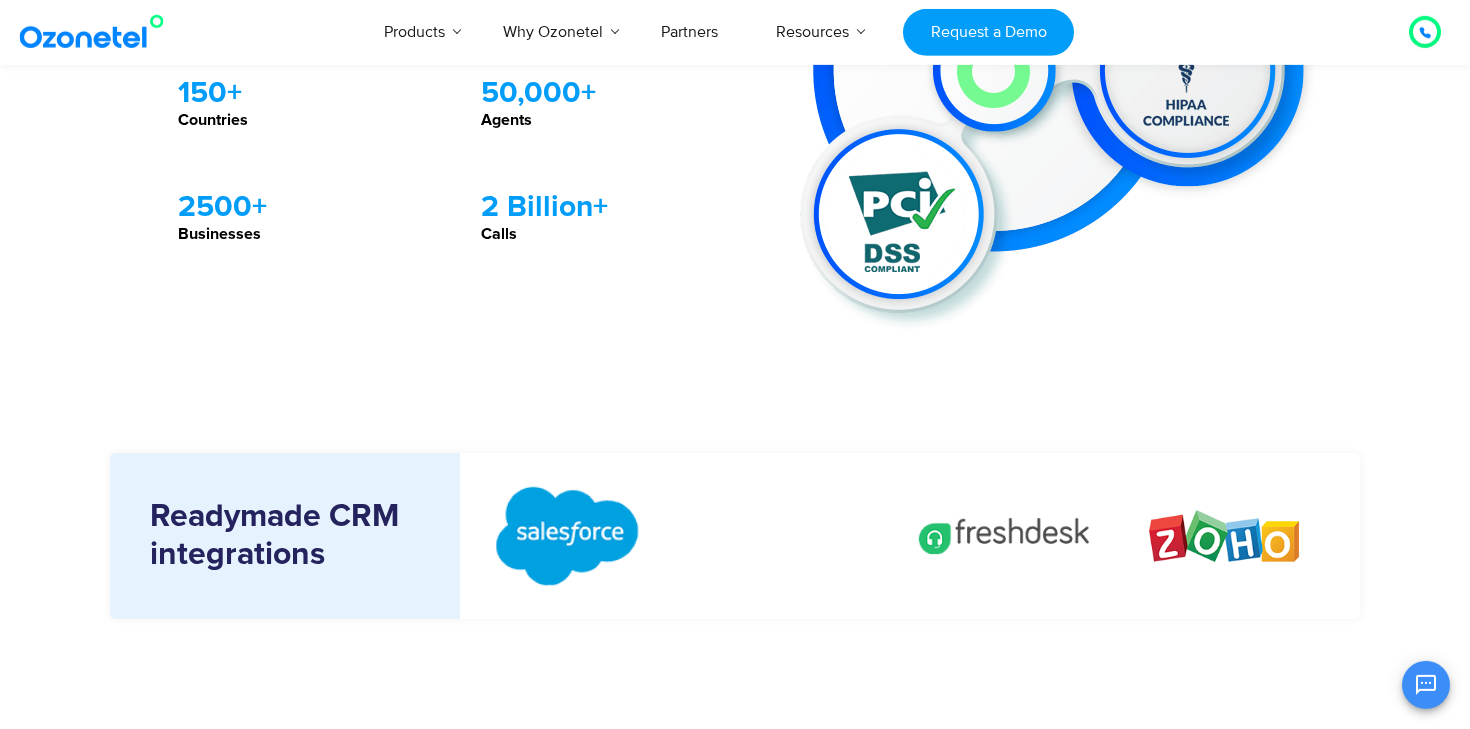 click at bounding box center (788, 536) 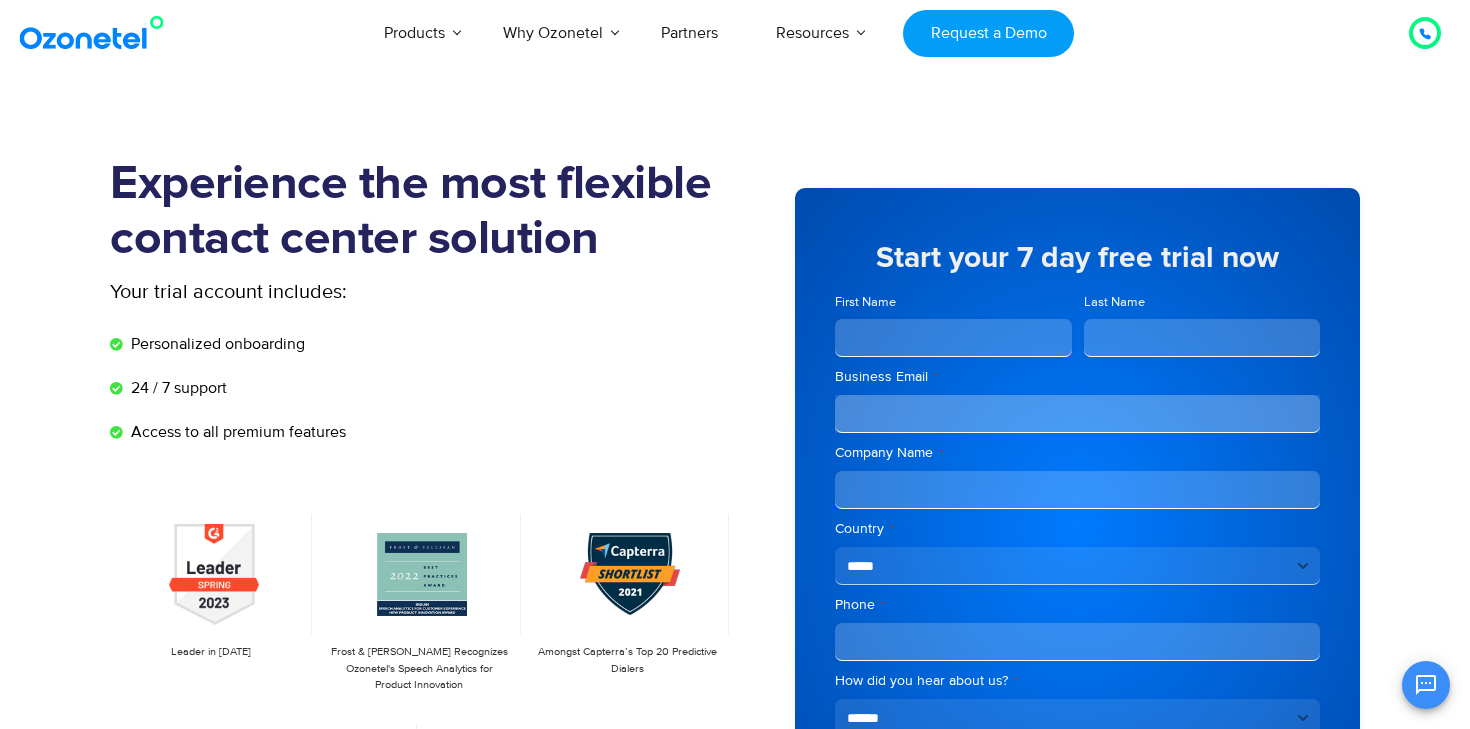 scroll, scrollTop: 0, scrollLeft: 0, axis: both 